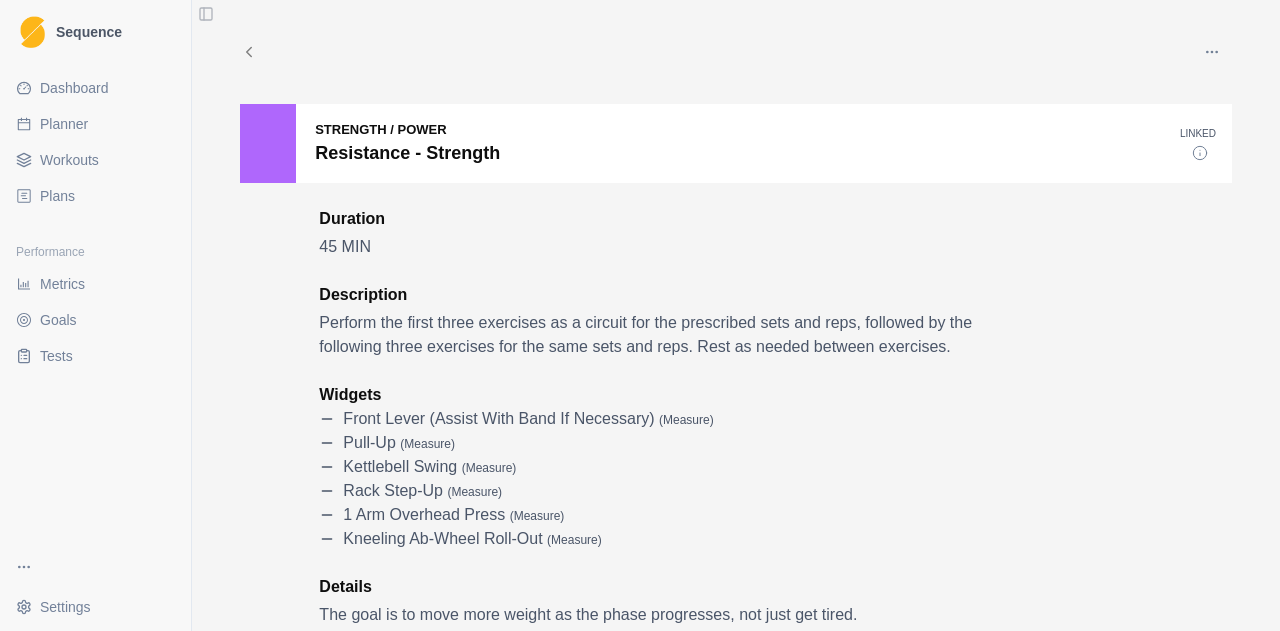 scroll, scrollTop: 0, scrollLeft: 0, axis: both 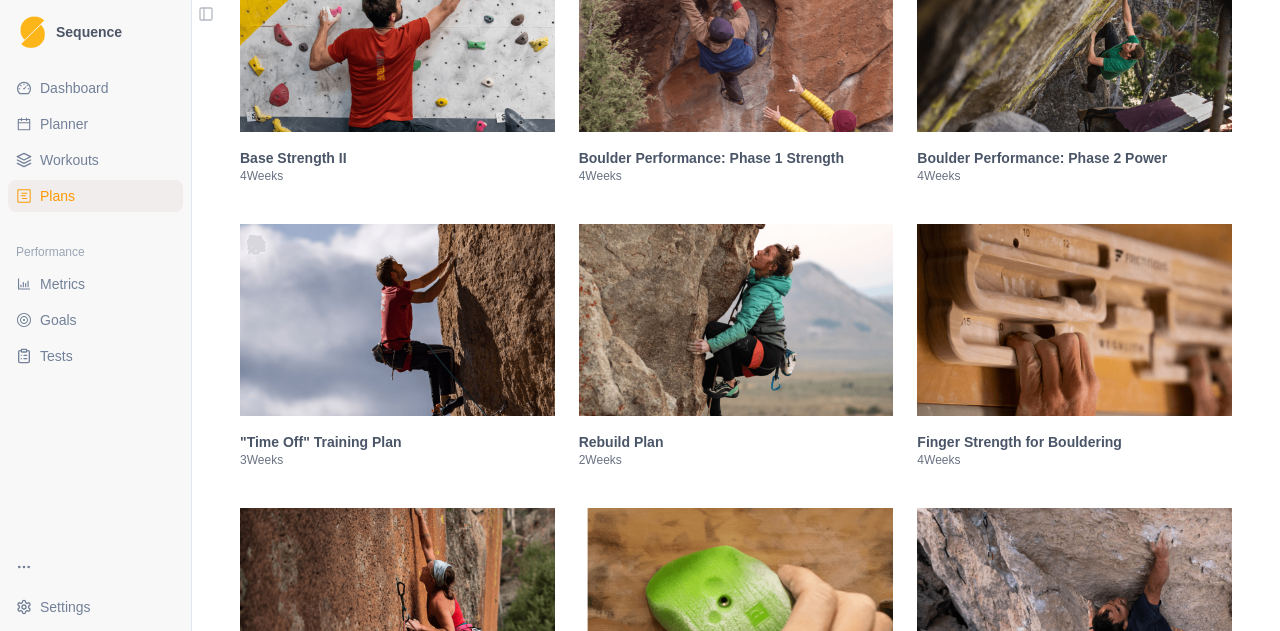 click at bounding box center (736, 36) 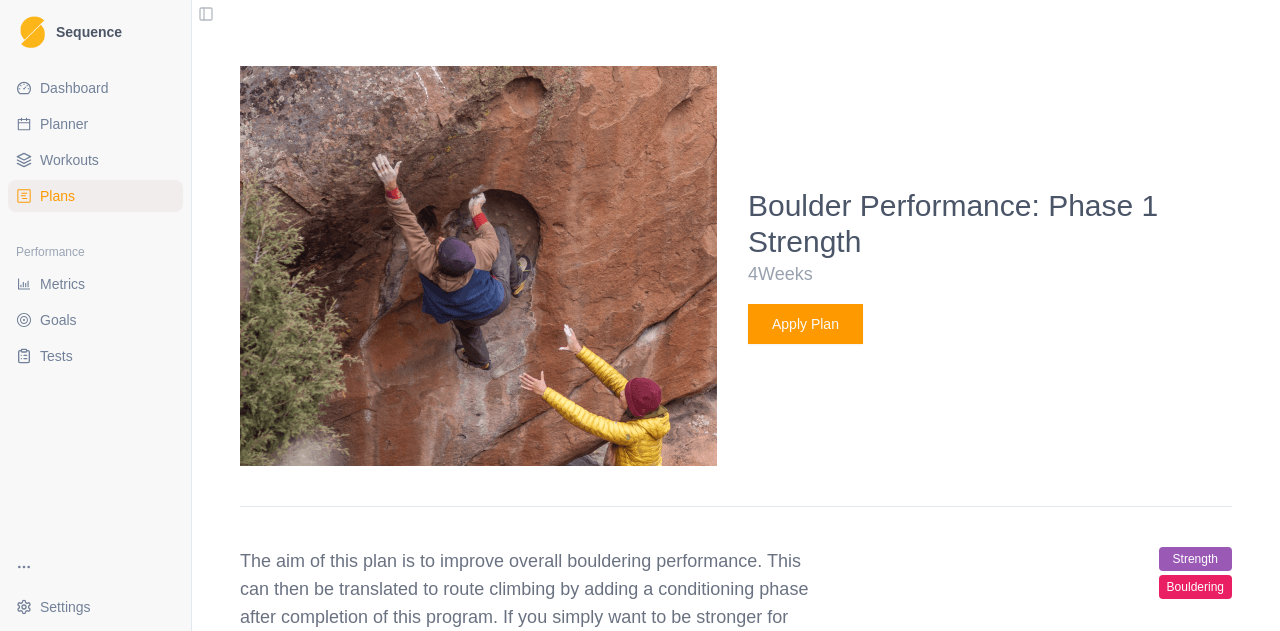 scroll, scrollTop: 996, scrollLeft: 0, axis: vertical 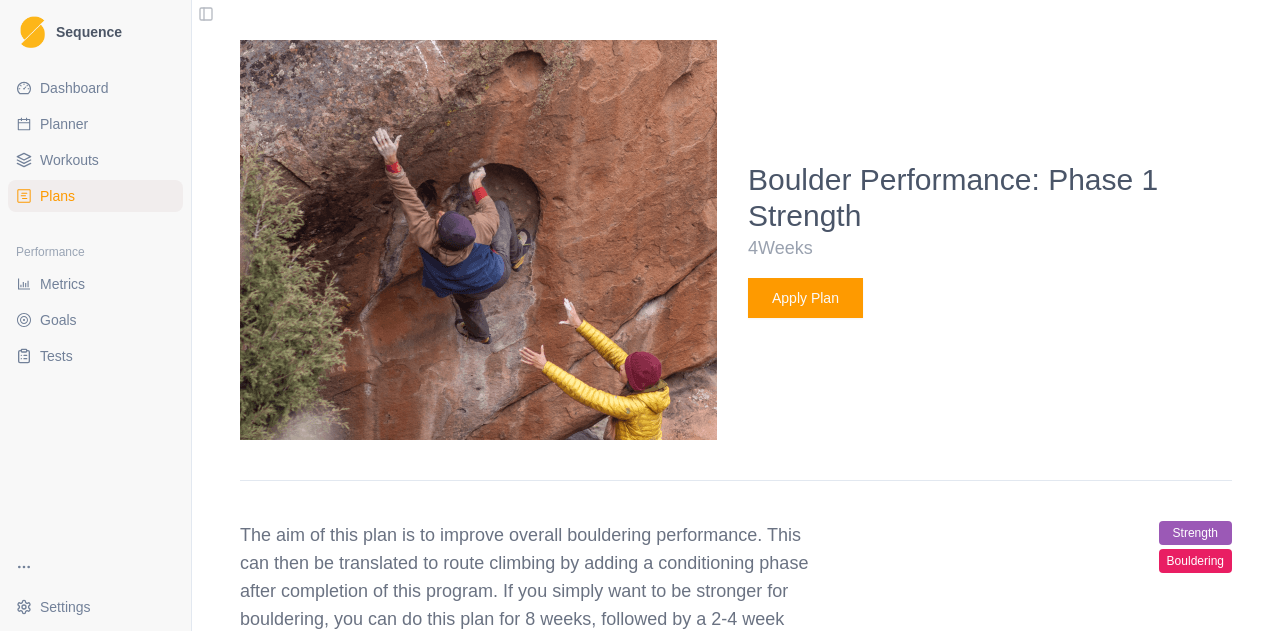 click on "Apply Plan" at bounding box center (805, 298) 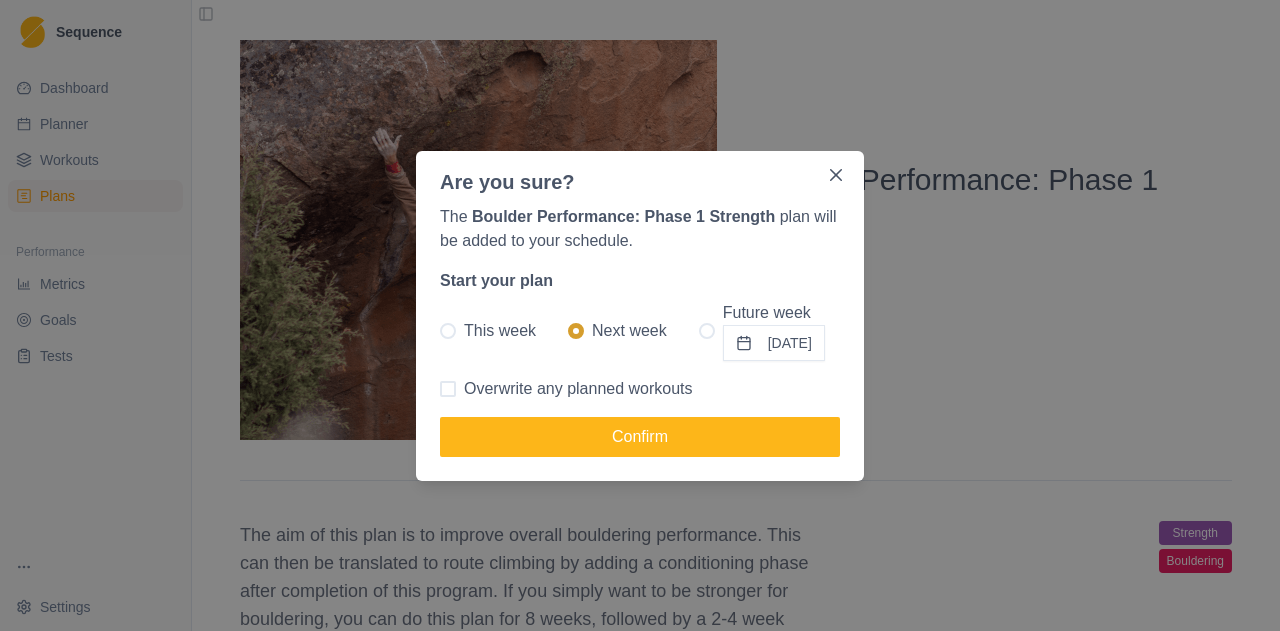 click on "Overwrite any planned workouts" at bounding box center [578, 389] 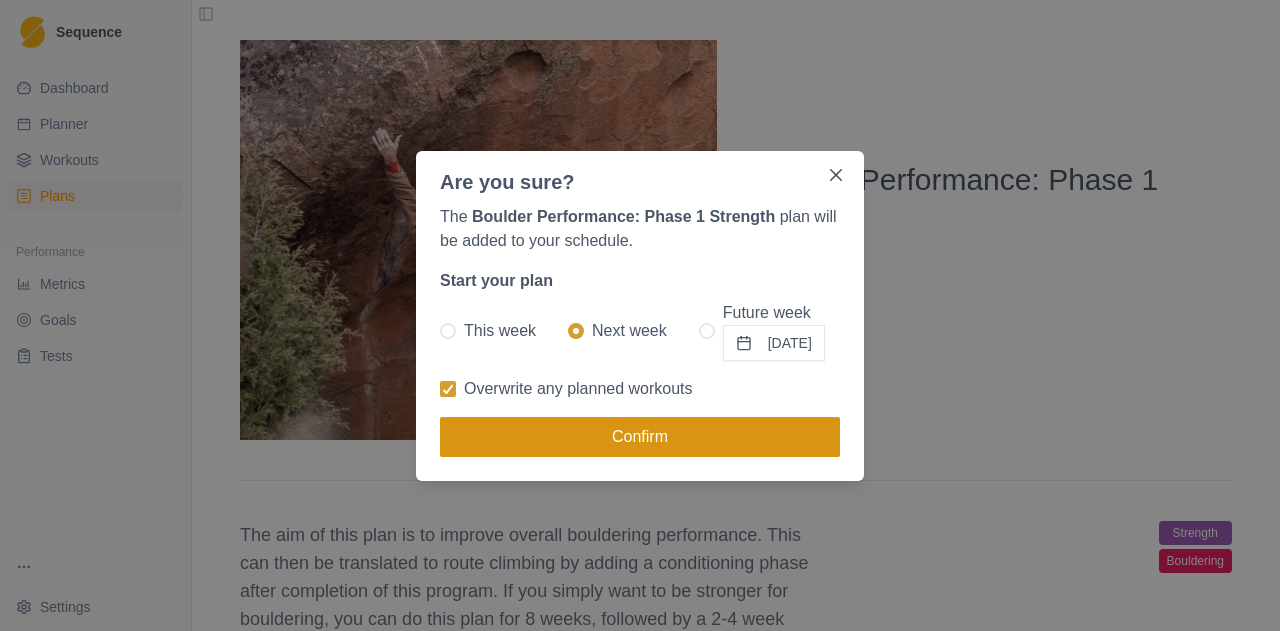 click on "Confirm" at bounding box center (640, 437) 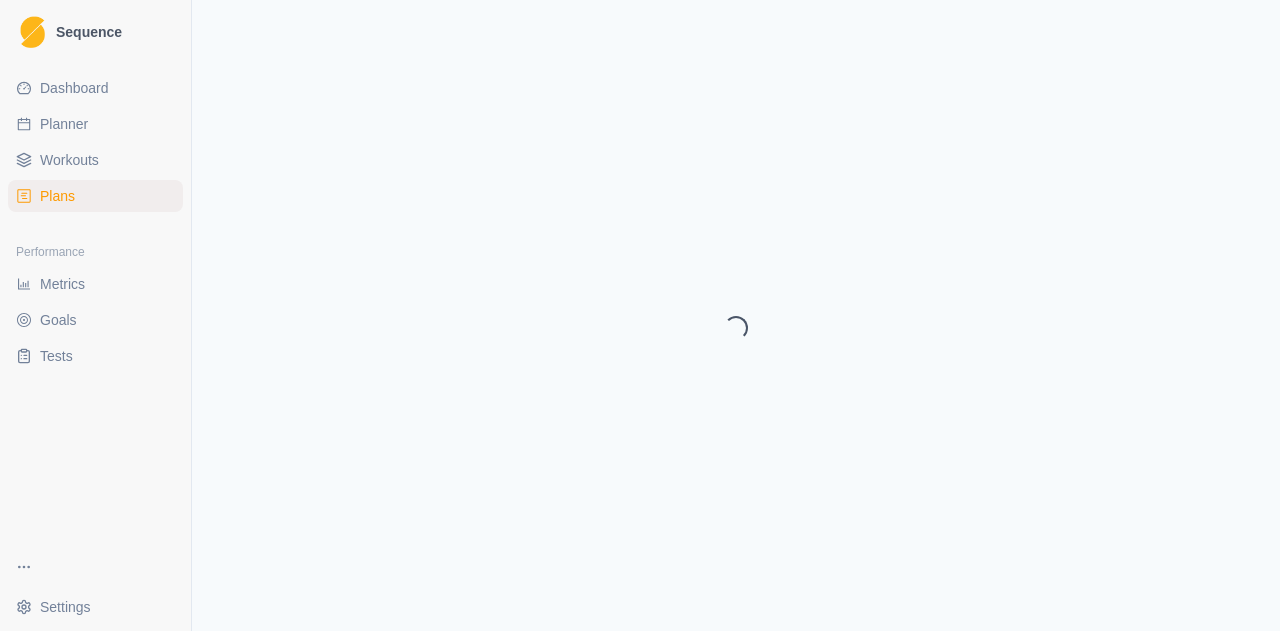 select on "month" 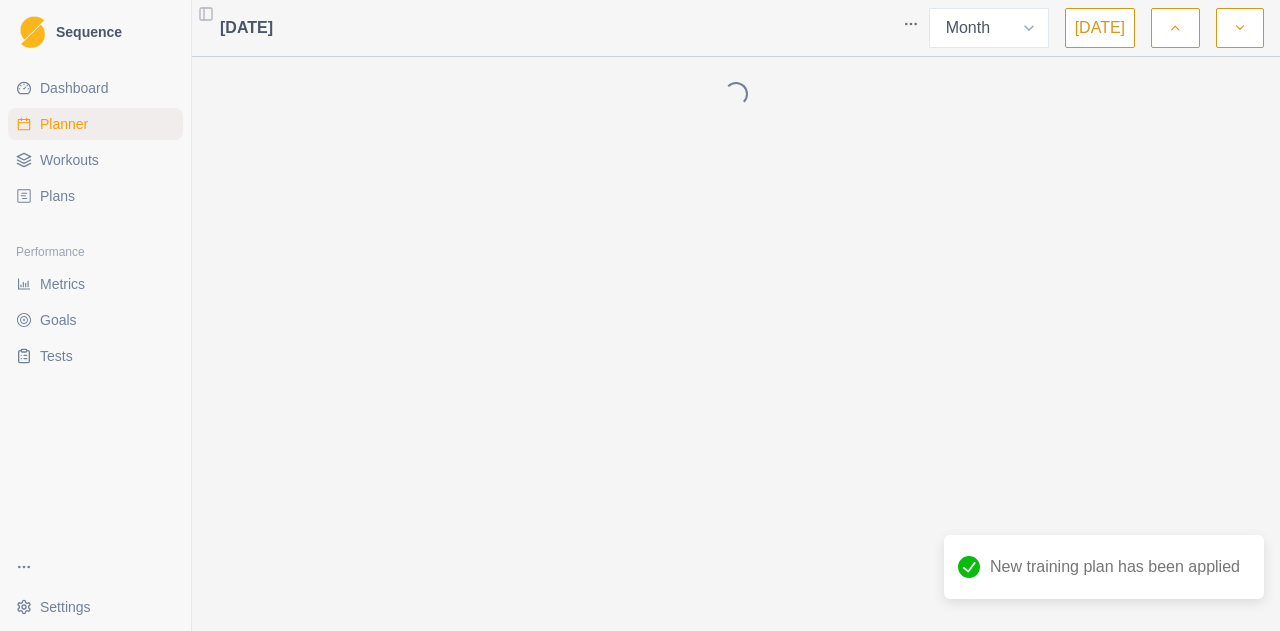 scroll, scrollTop: 0, scrollLeft: 0, axis: both 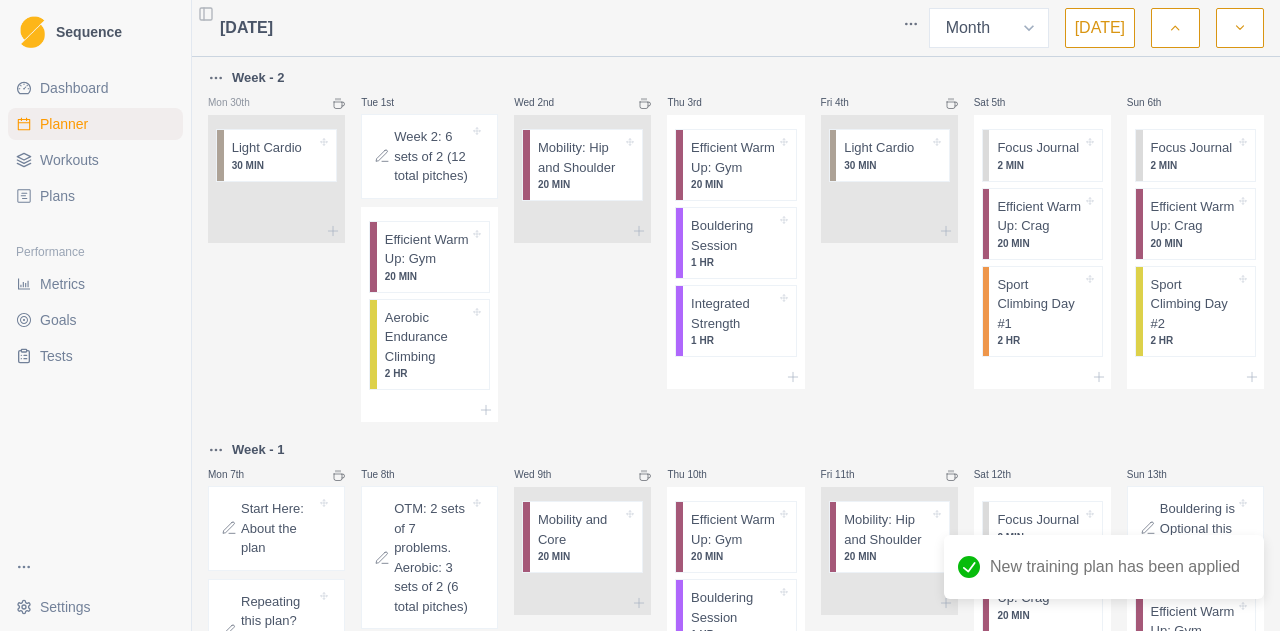 click 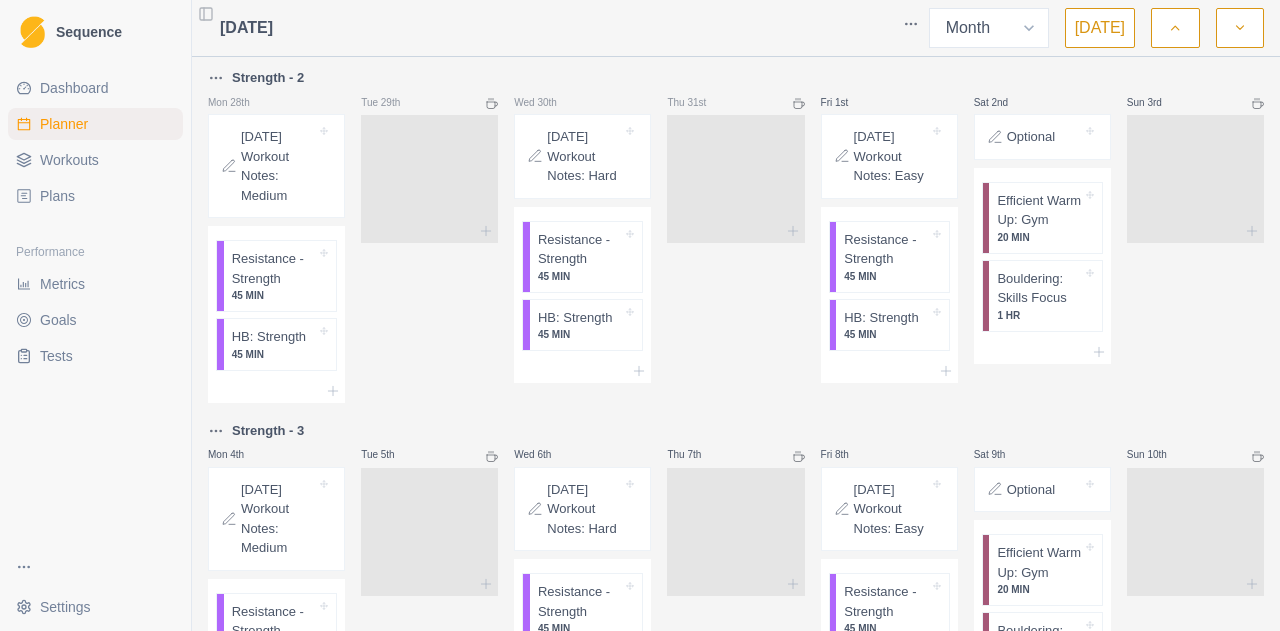 click at bounding box center [1175, 28] 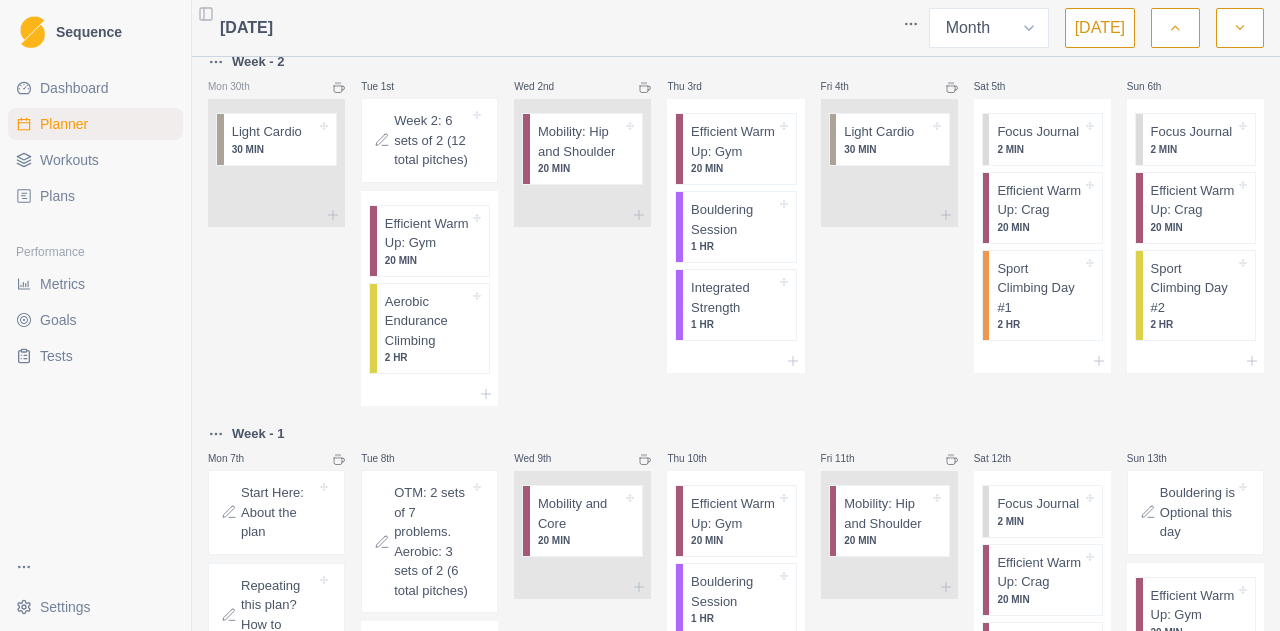 scroll, scrollTop: 0, scrollLeft: 0, axis: both 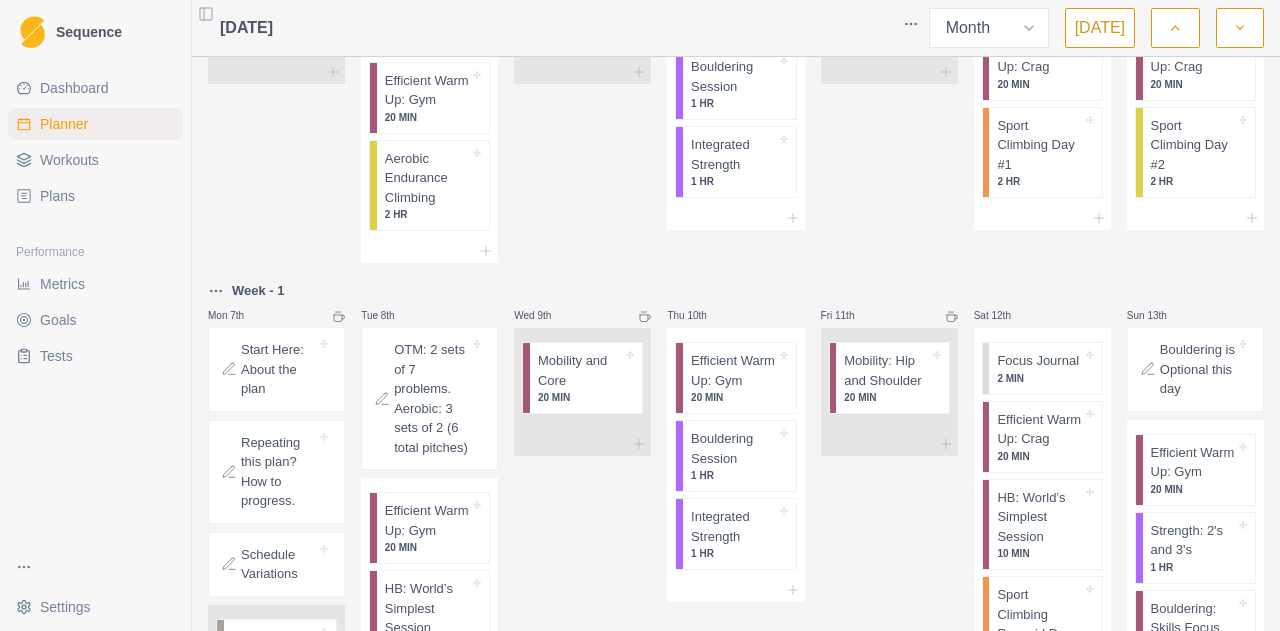 click on "Start Here: About the plan" at bounding box center (278, 369) 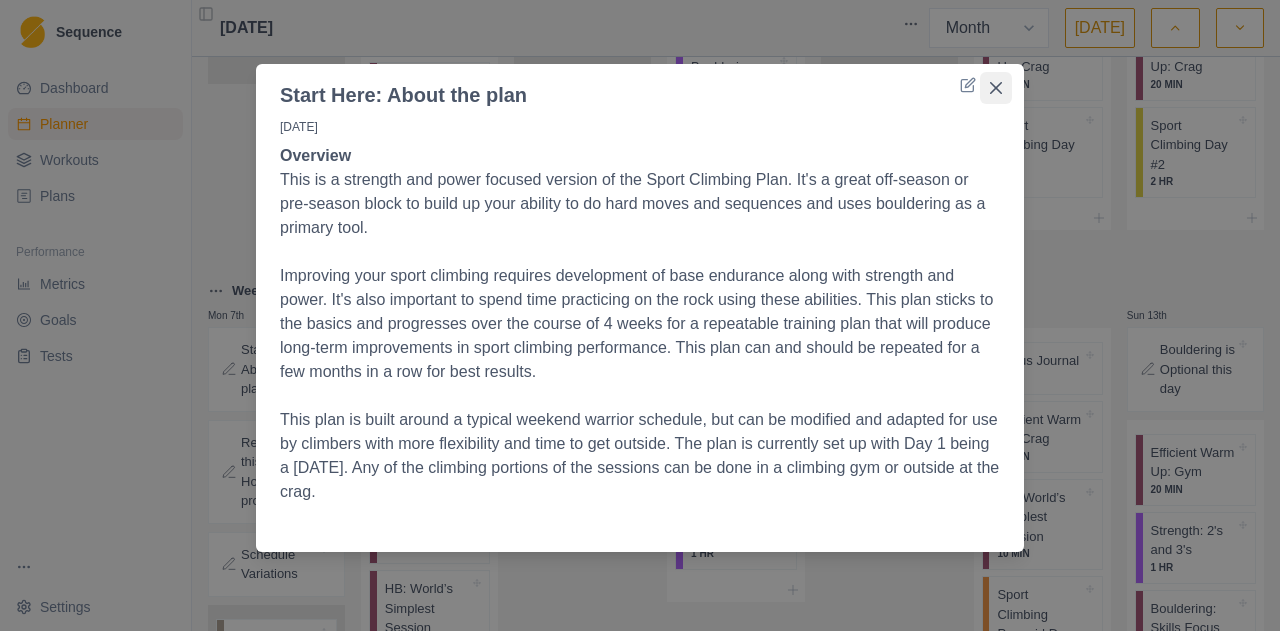 click at bounding box center (996, 88) 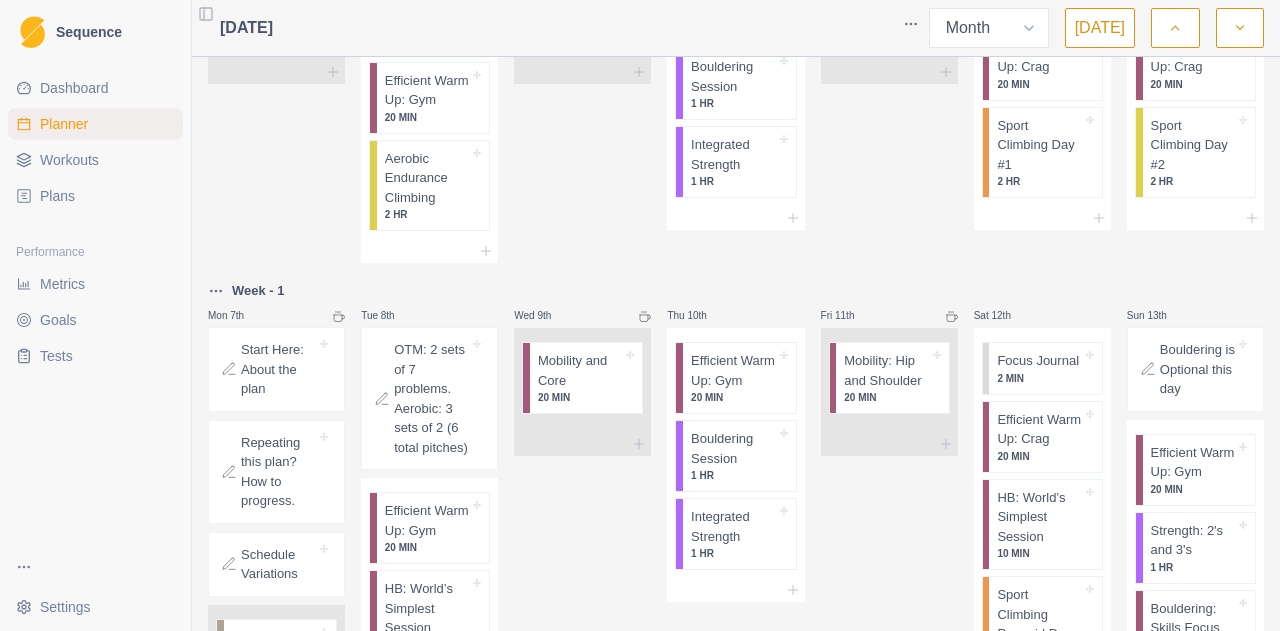click on "Plans" at bounding box center (57, 196) 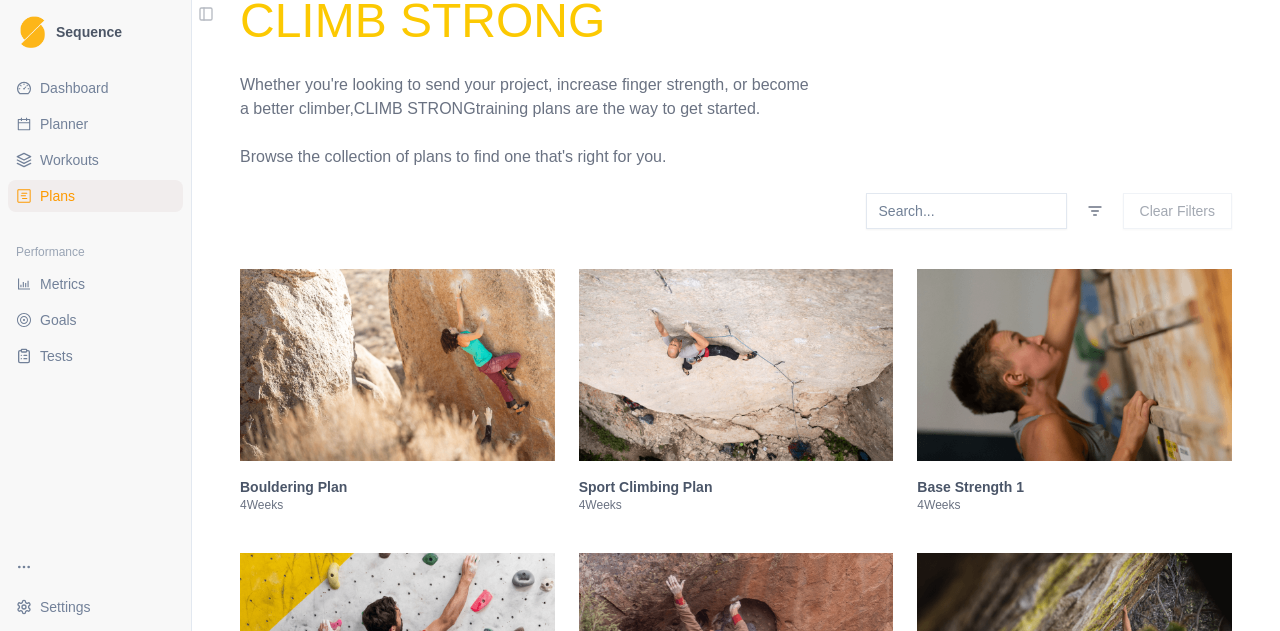 scroll, scrollTop: 0, scrollLeft: 0, axis: both 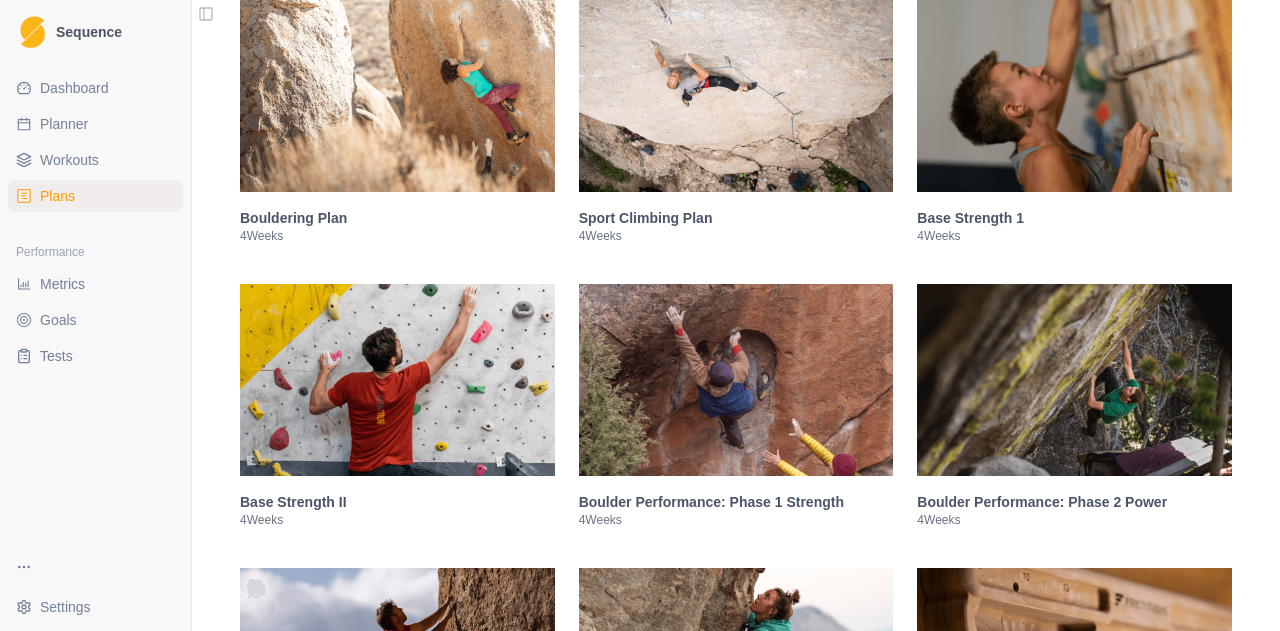 click at bounding box center [736, 380] 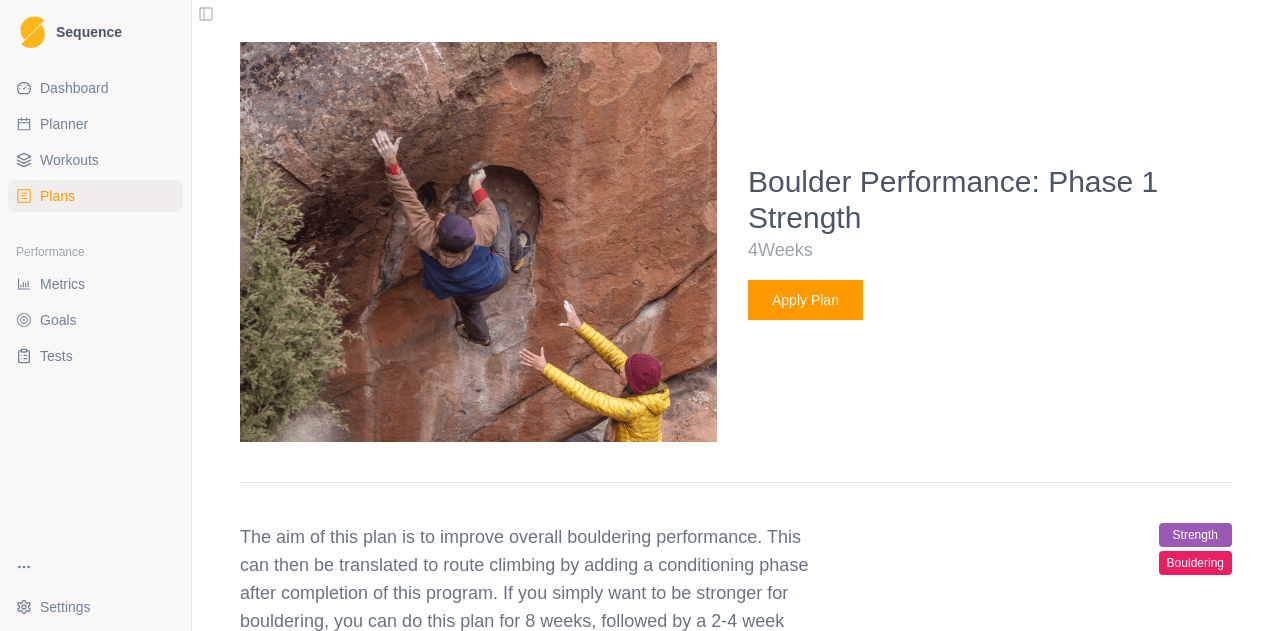 scroll, scrollTop: 996, scrollLeft: 0, axis: vertical 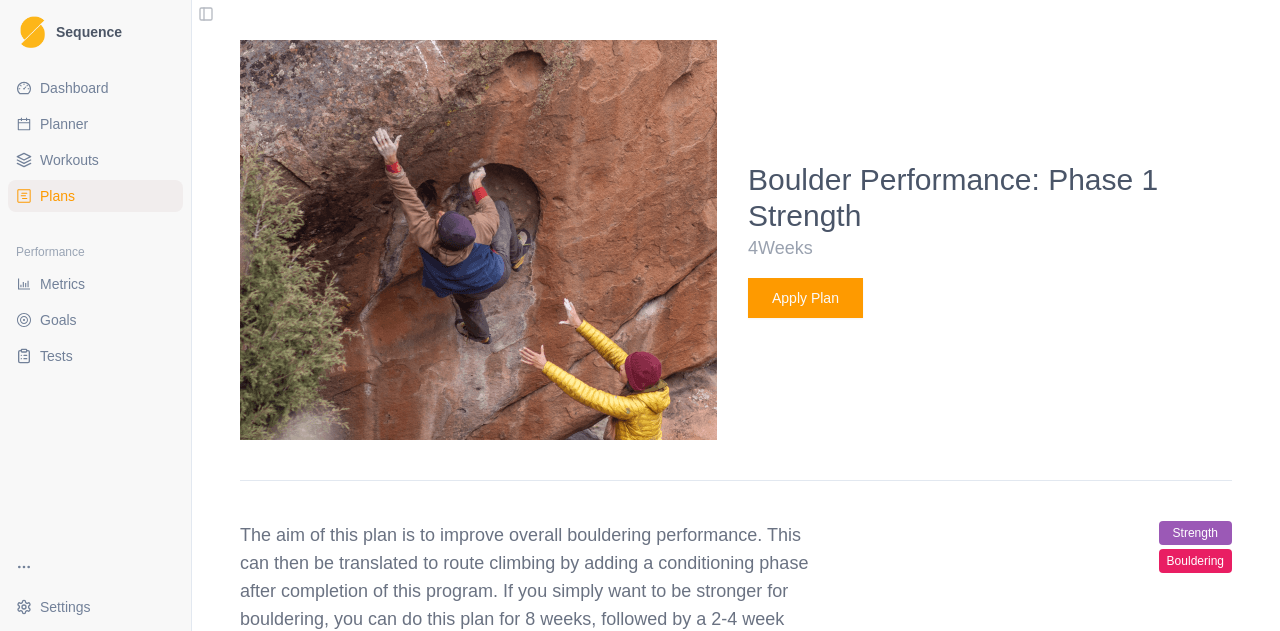 click on "Apply Plan" at bounding box center [805, 298] 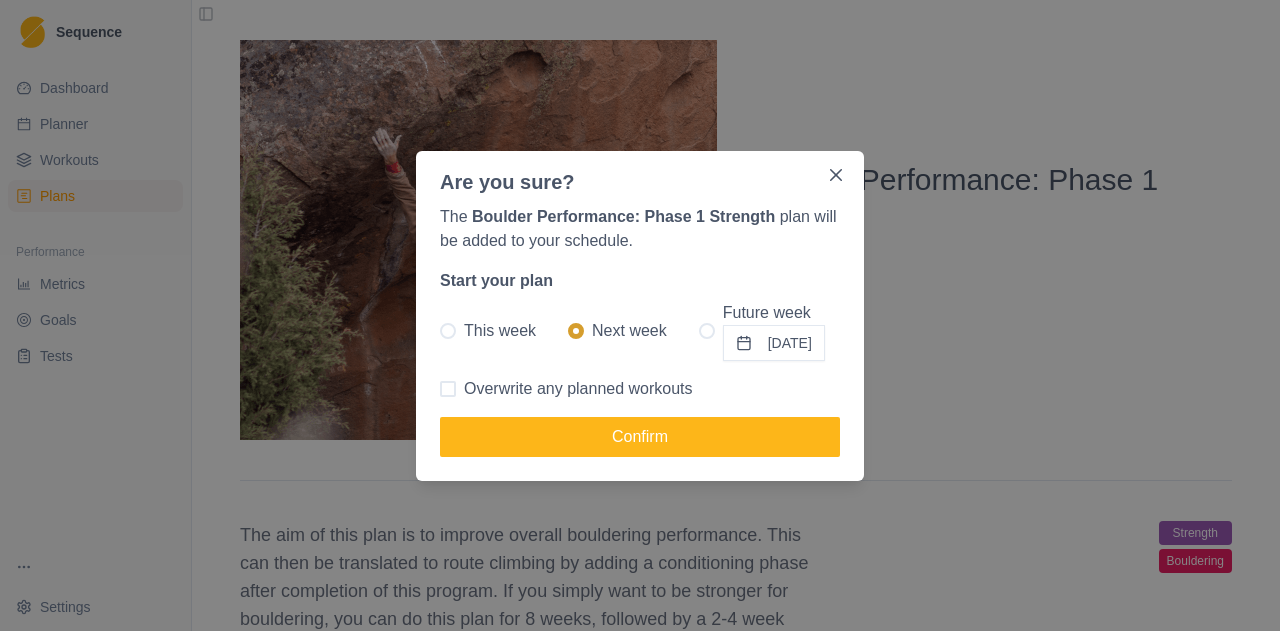 click on "Overwrite any planned workouts" at bounding box center (578, 389) 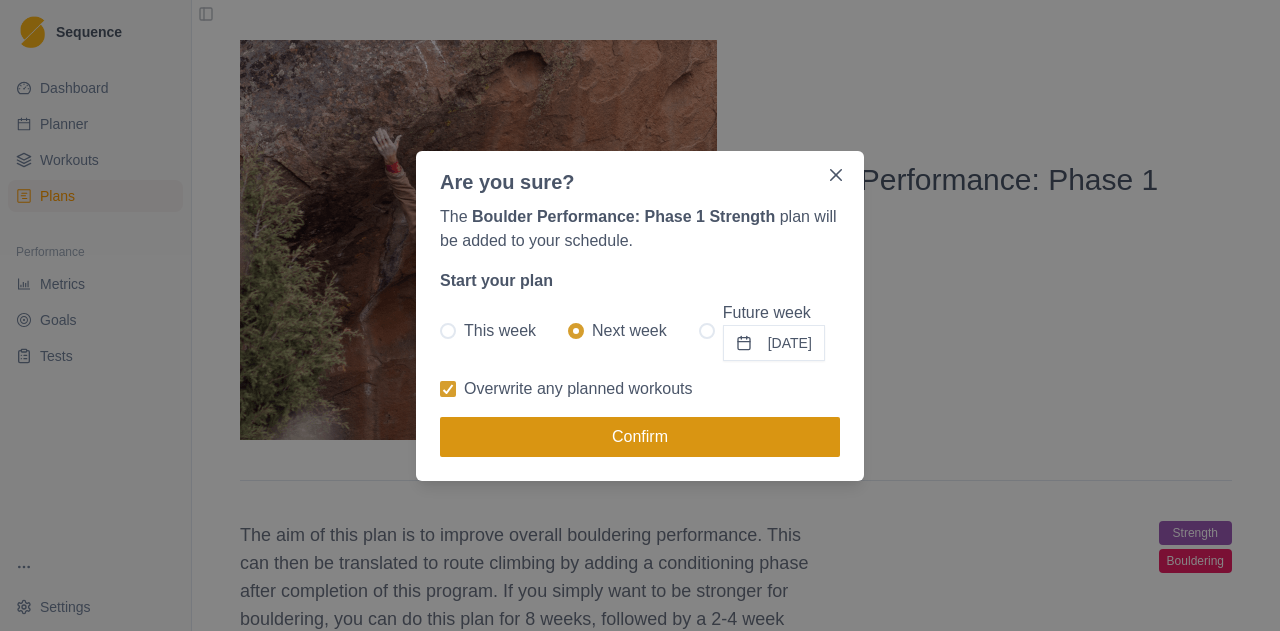 click on "Confirm" at bounding box center (640, 437) 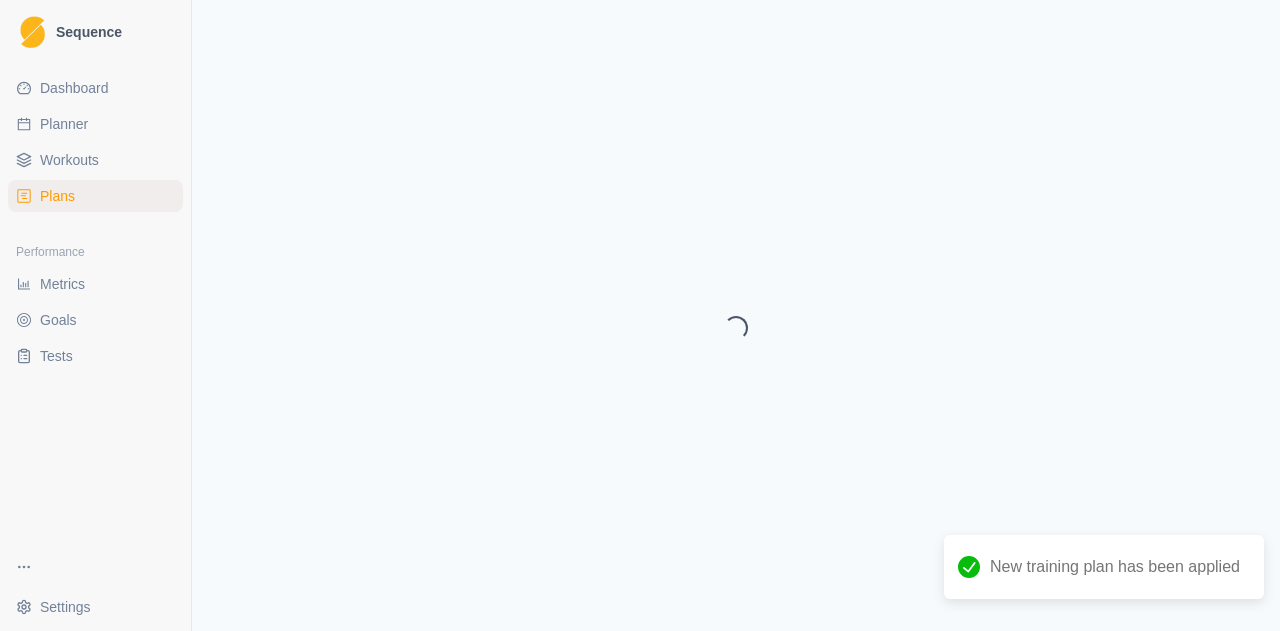 select on "month" 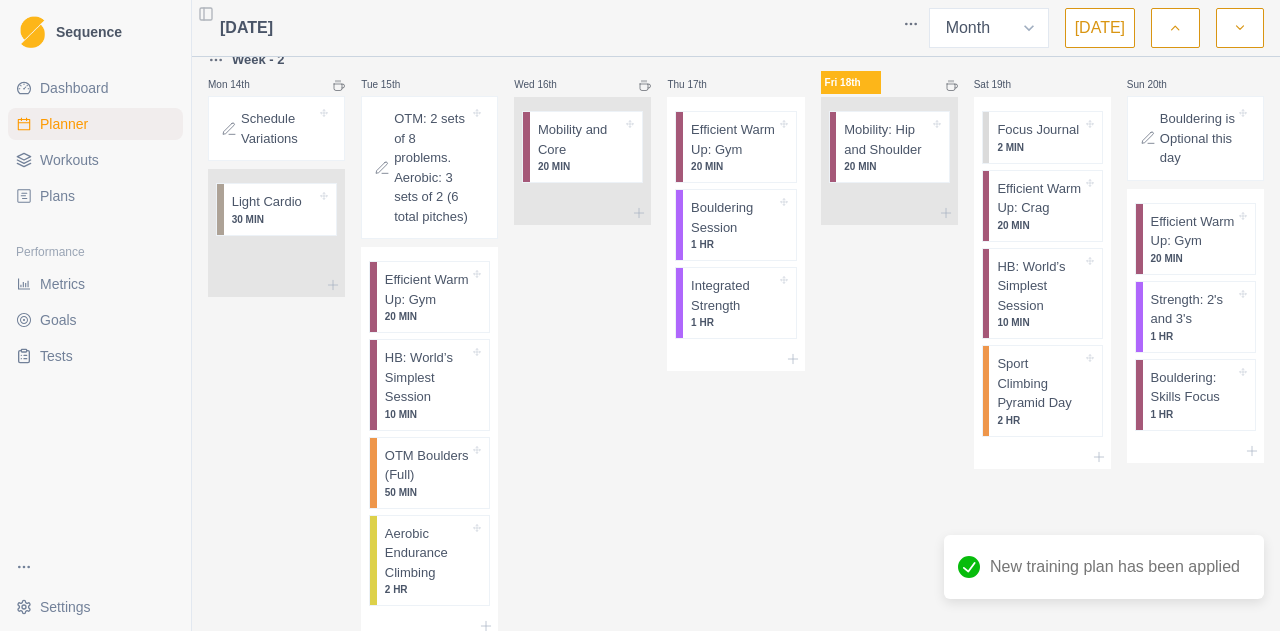 scroll, scrollTop: 0, scrollLeft: 0, axis: both 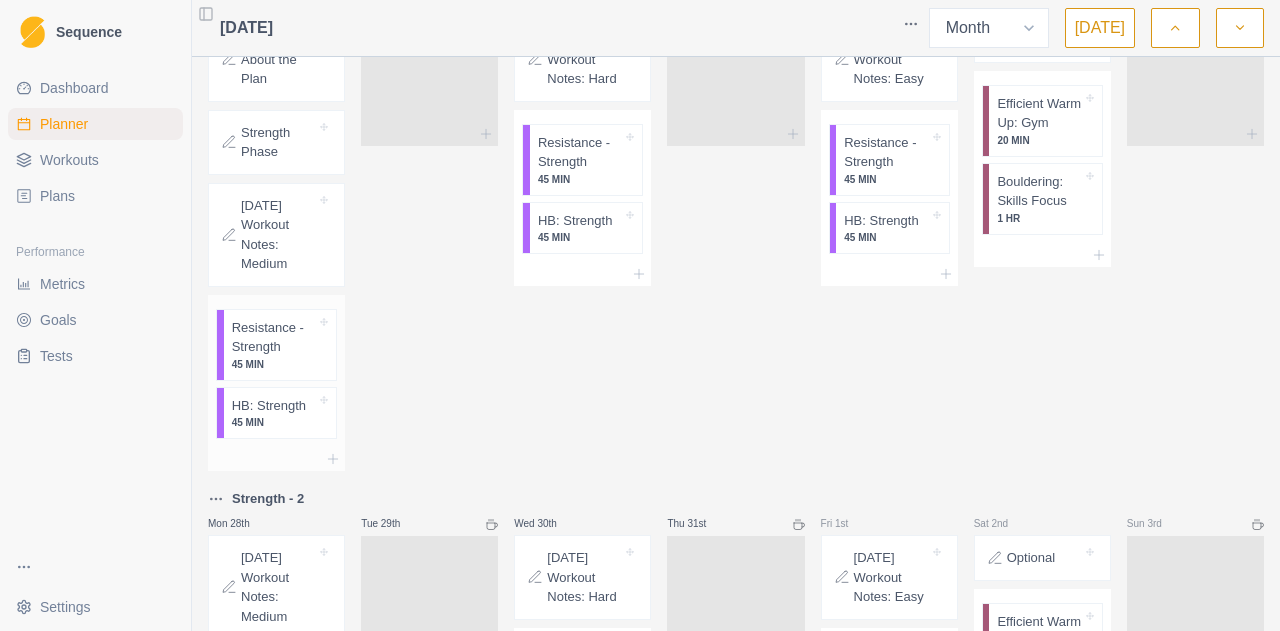 click on "Resistance - Strength" at bounding box center (274, 337) 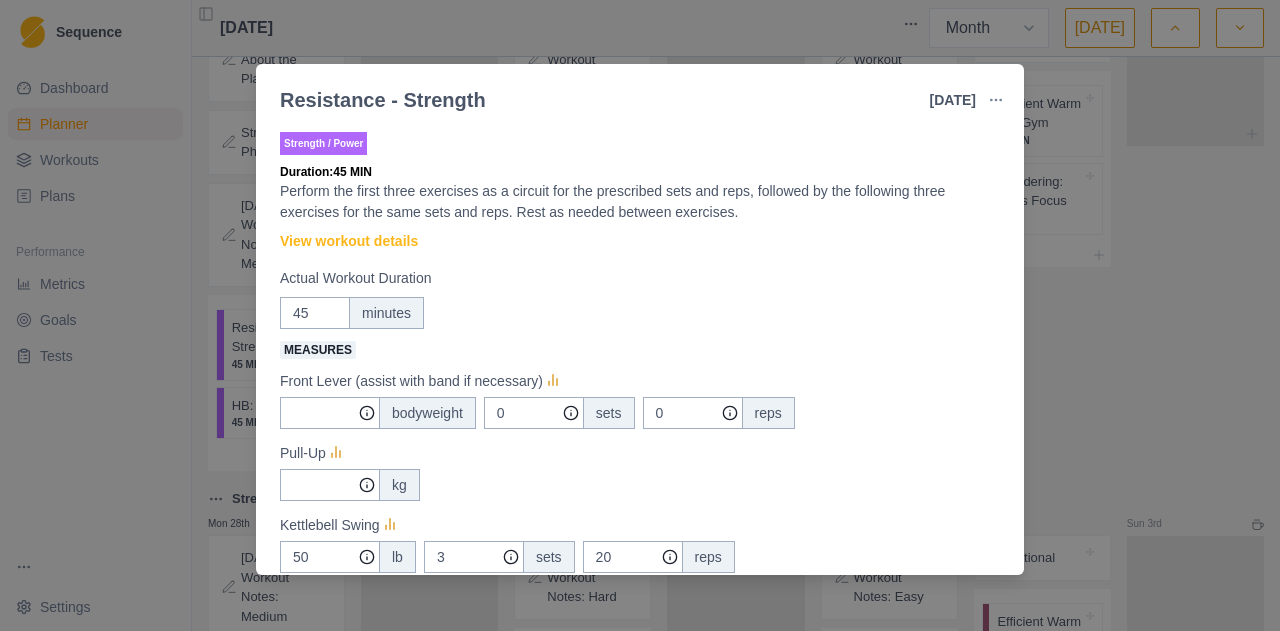 click on "Resistance - Strength [DATE] Link To Goal View Workout Metrics Edit Original Workout Reschedule Workout Remove From Schedule Strength / Power Duration:  45 MIN Perform the first three exercises as a circuit for the prescribed sets and reps, followed by the following three exercises for the same sets and reps. Rest as needed between exercises. View workout details Actual Workout Duration 45 minutes Measures Front Lever (assist with band if necessary) bodyweight 0 sets 0 reps Pull-Up kg Kettlebell Swing 50 lb 3 sets 20 reps Rack Step-Up kg 1 Arm Overhead Press kg Kneeling Ab-wheel  Roll-Out at bodyweight 3 sets 5 reps Training Notes View previous training notes Mark as Incomplete Complete Workout" at bounding box center [640, 315] 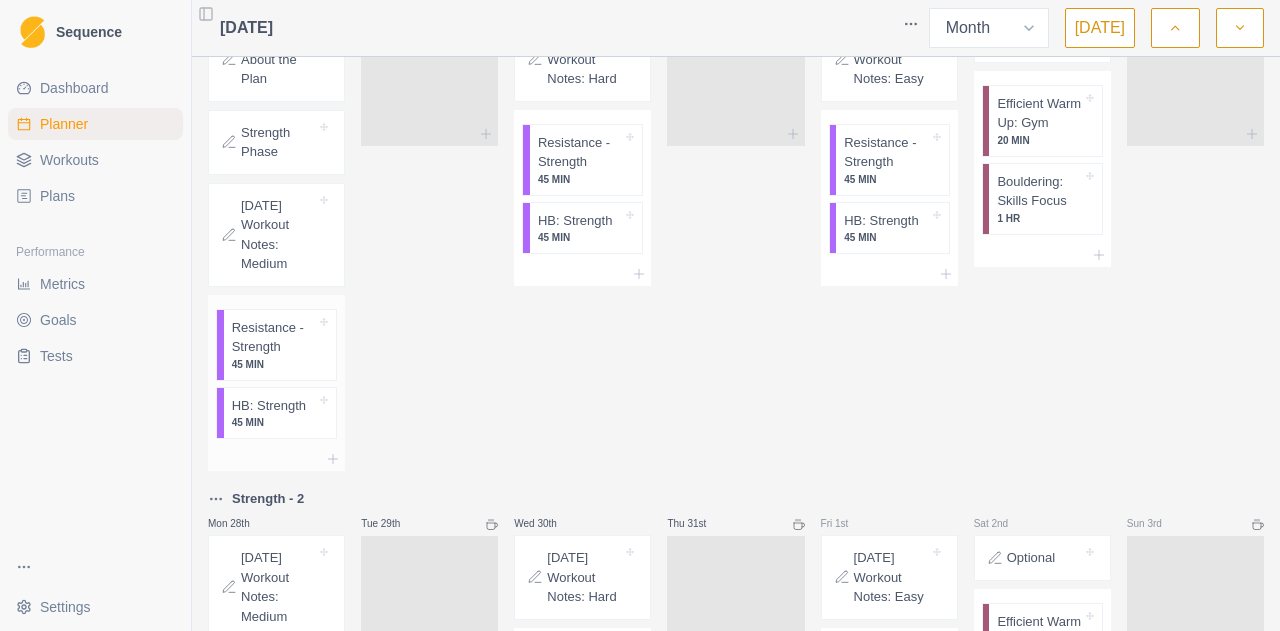 click on "HB: Strength" at bounding box center [269, 406] 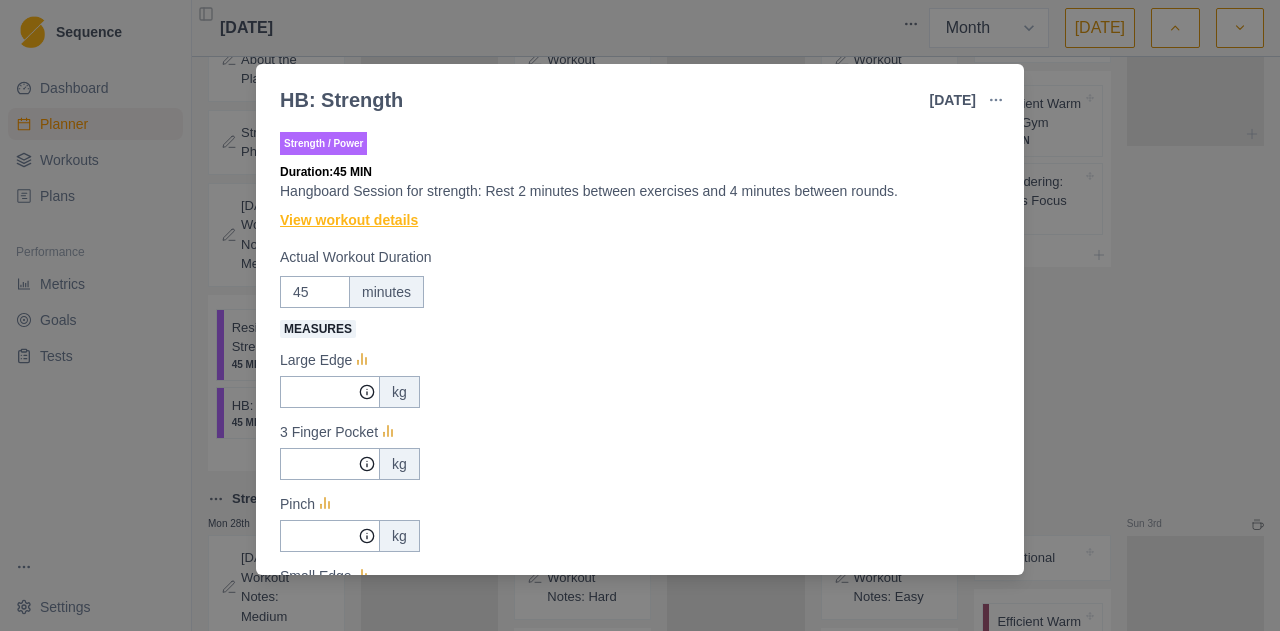 click on "View workout details" at bounding box center (349, 220) 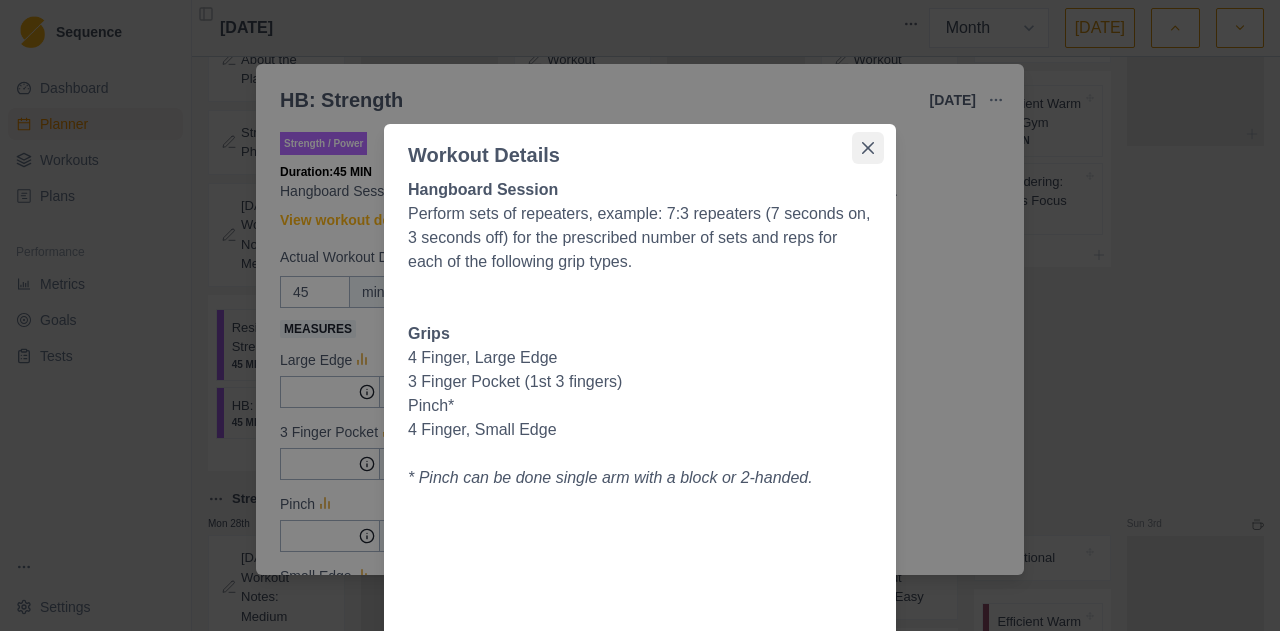 click at bounding box center [868, 148] 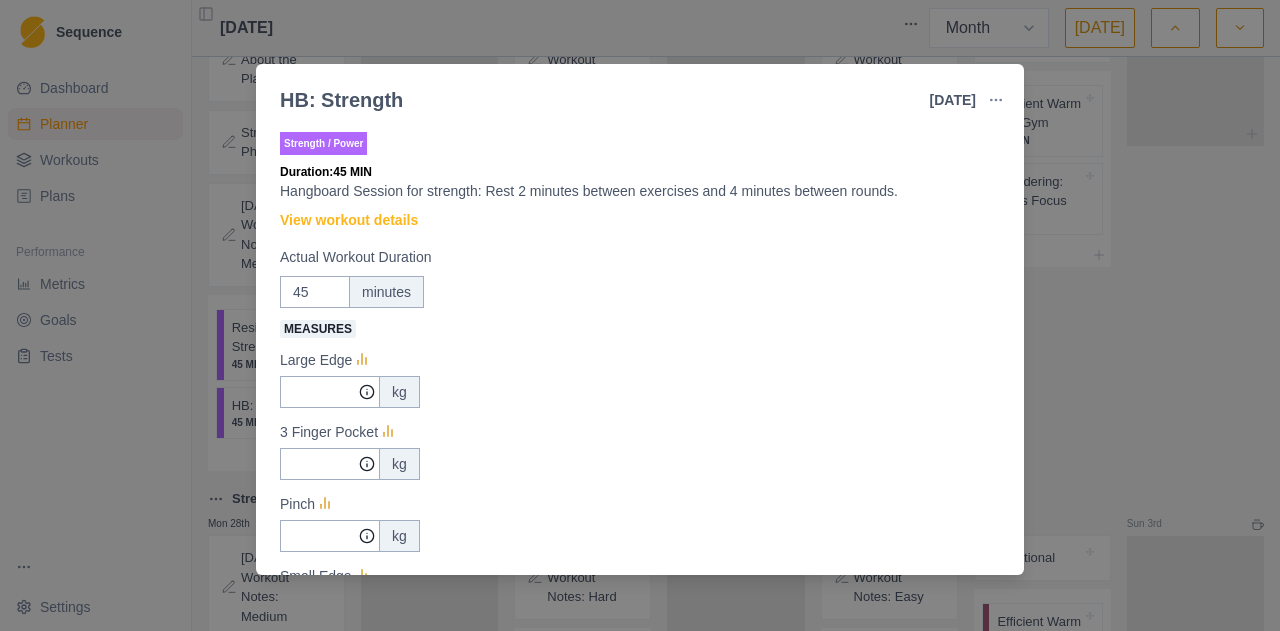 click on "HB: Strength [DATE] Link To Goal View Workout Metrics Edit Original Workout Reschedule Workout Remove From Schedule Strength / Power Duration:  45 MIN Hangboard Session for strength: Rest 2 minutes between exercises and 4 minutes between rounds. View workout details Actual Workout Duration 45 minutes Measures Large Edge kg 3 Finger Pocket kg Pinch kg Small Edge kg Training Notes View previous training notes Mark as Incomplete Complete Workout" at bounding box center (640, 315) 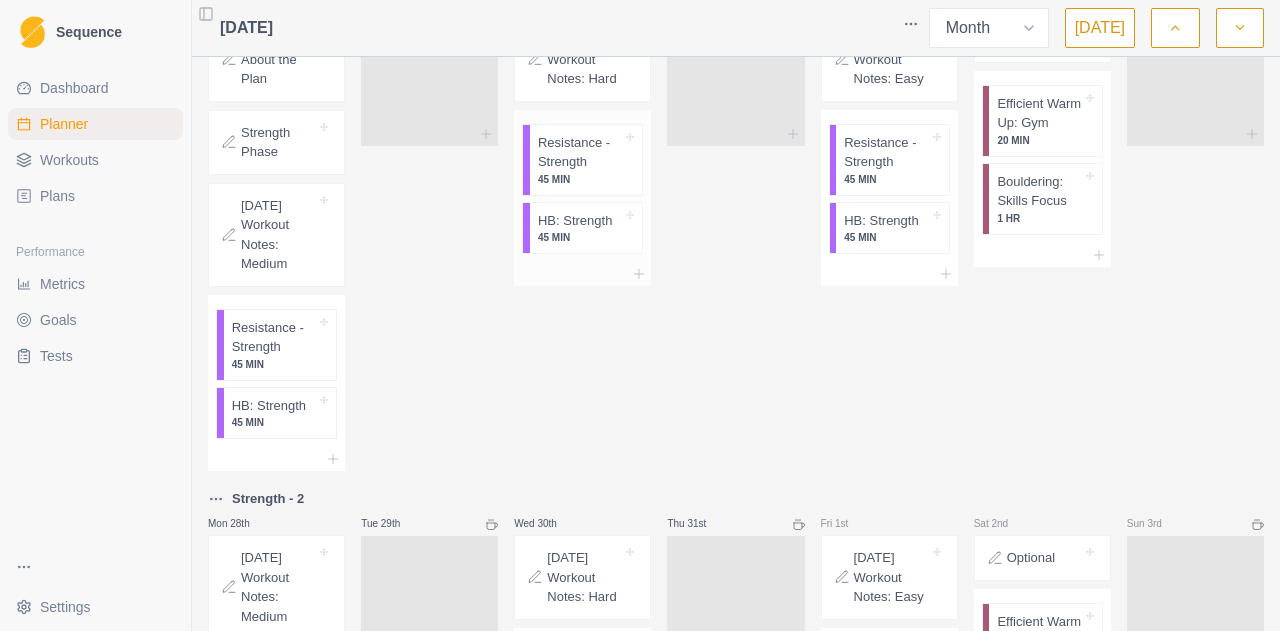 click at bounding box center [617, 221] 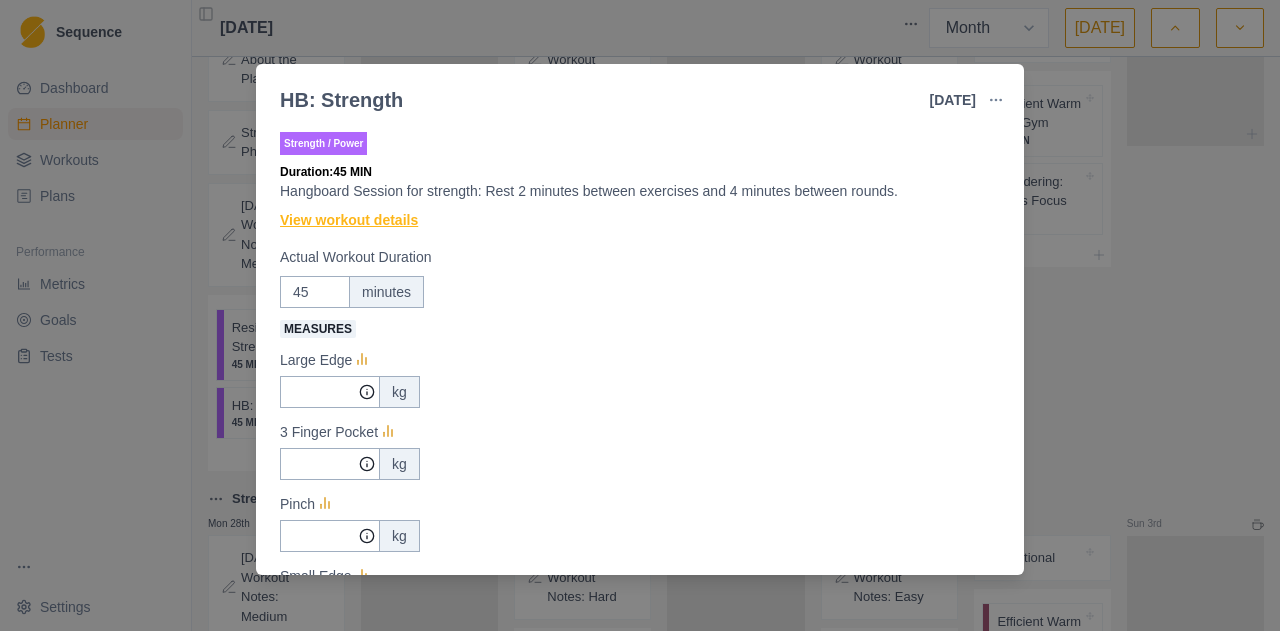 click on "View workout details" at bounding box center [349, 220] 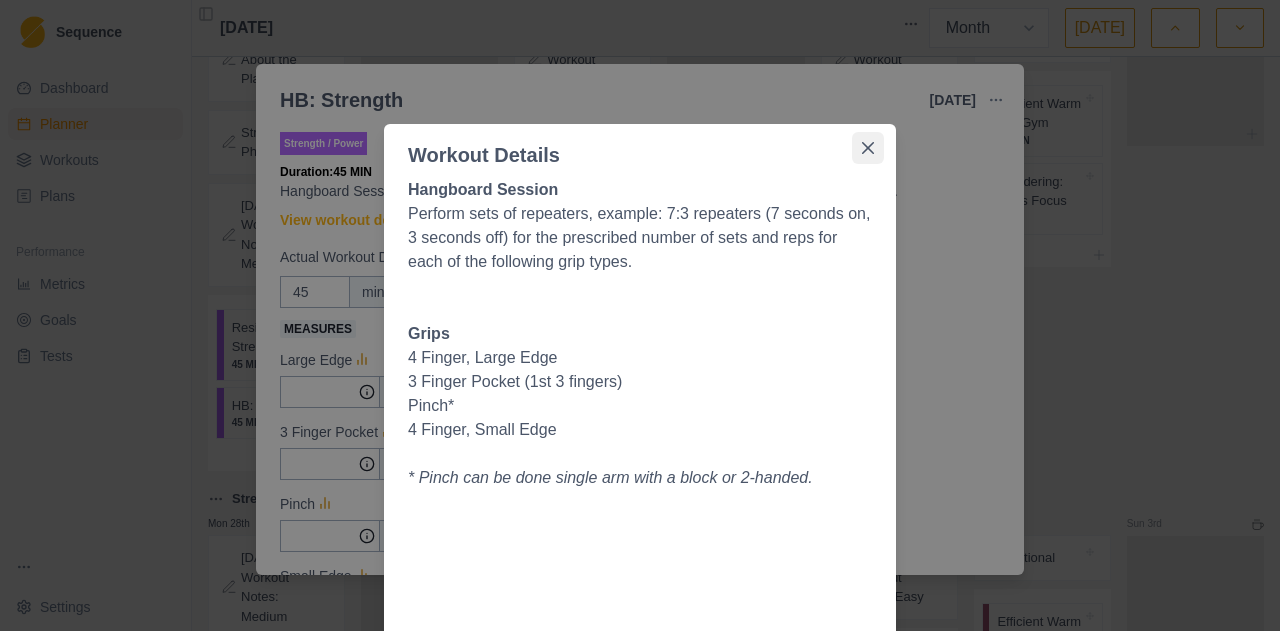 click 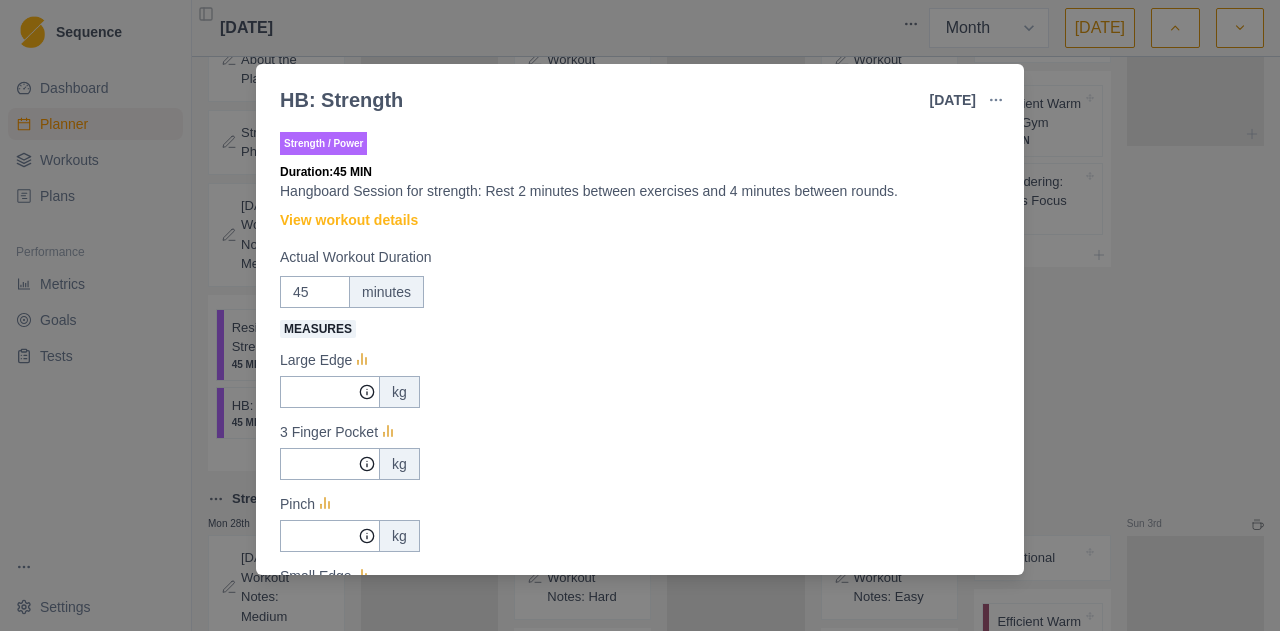 click on "HB: Strength [DATE] Link To Goal View Workout Metrics Edit Original Workout Reschedule Workout Remove From Schedule Strength / Power Duration:  45 MIN Hangboard Session for strength: Rest 2 minutes between exercises and 4 minutes between rounds. View workout details Actual Workout Duration 45 minutes Measures Large Edge kg 3 Finger Pocket kg Pinch kg Small Edge kg Training Notes View previous training notes Mark as Incomplete Complete Workout" at bounding box center (640, 315) 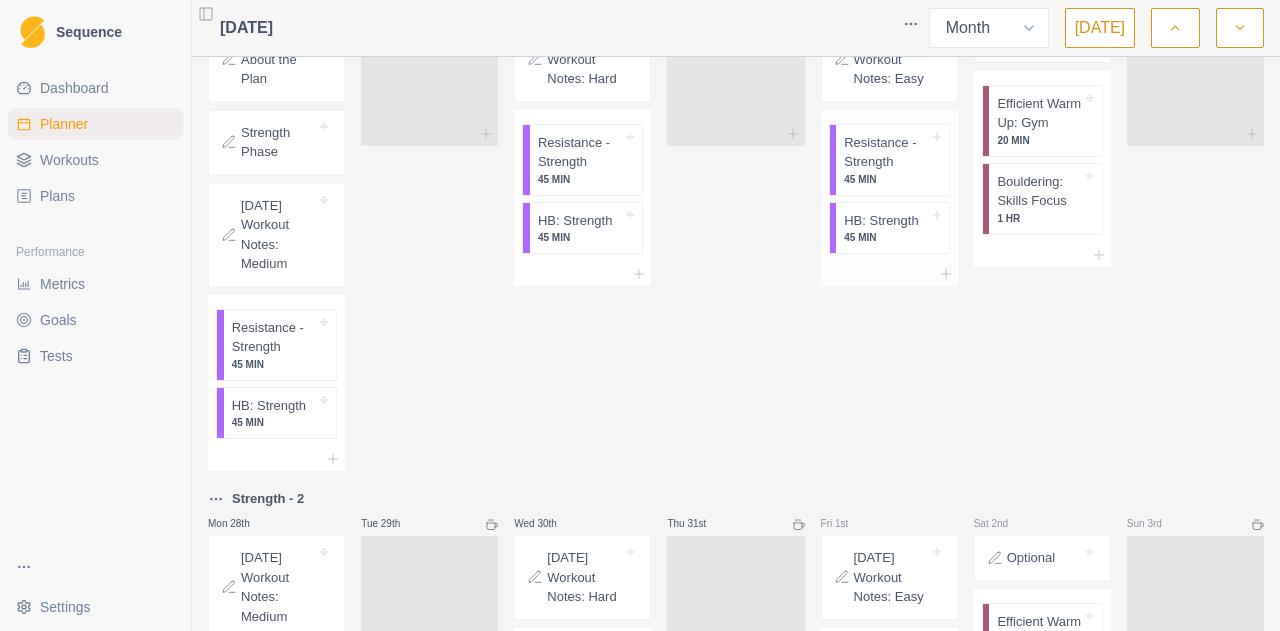 click on "Resistance - Strength" at bounding box center (886, 152) 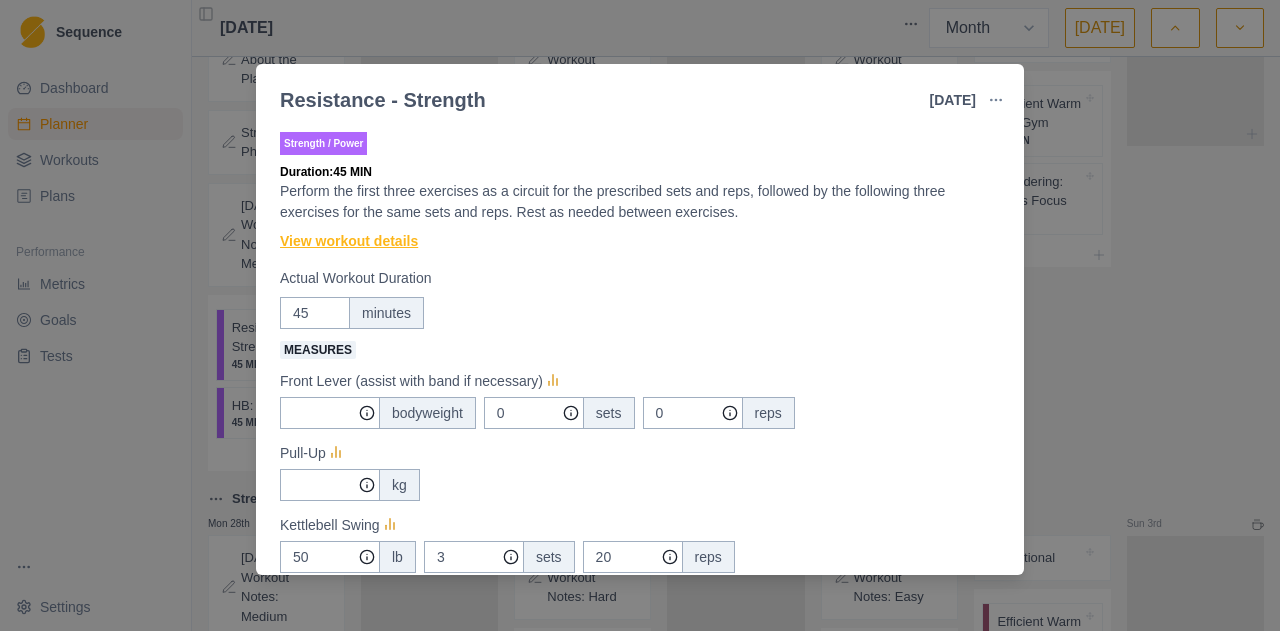 click on "View workout details" at bounding box center (349, 241) 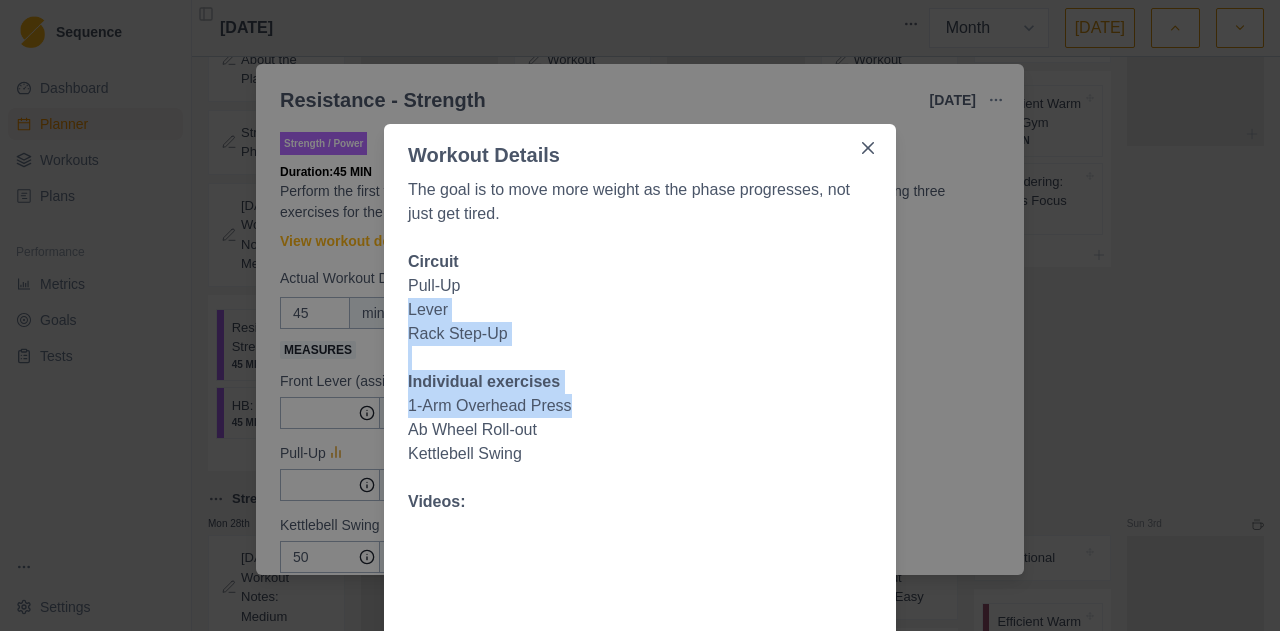 drag, startPoint x: 1014, startPoint y: 278, endPoint x: 1044, endPoint y: 414, distance: 139.26952 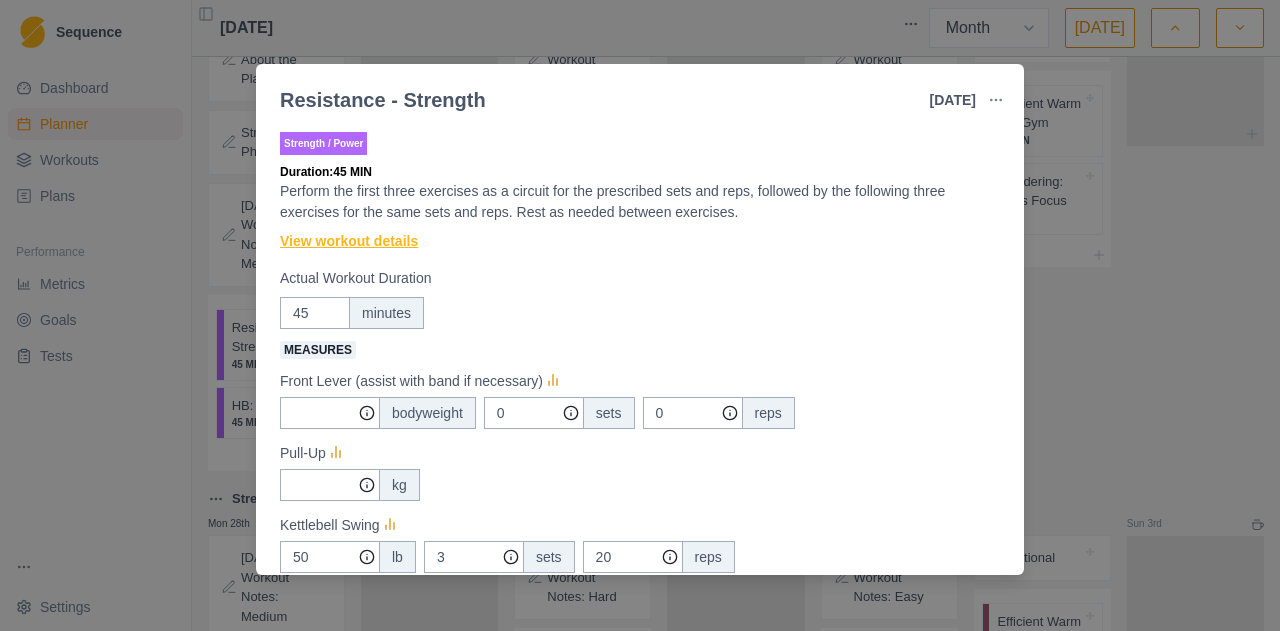click on "View workout details" at bounding box center [349, 241] 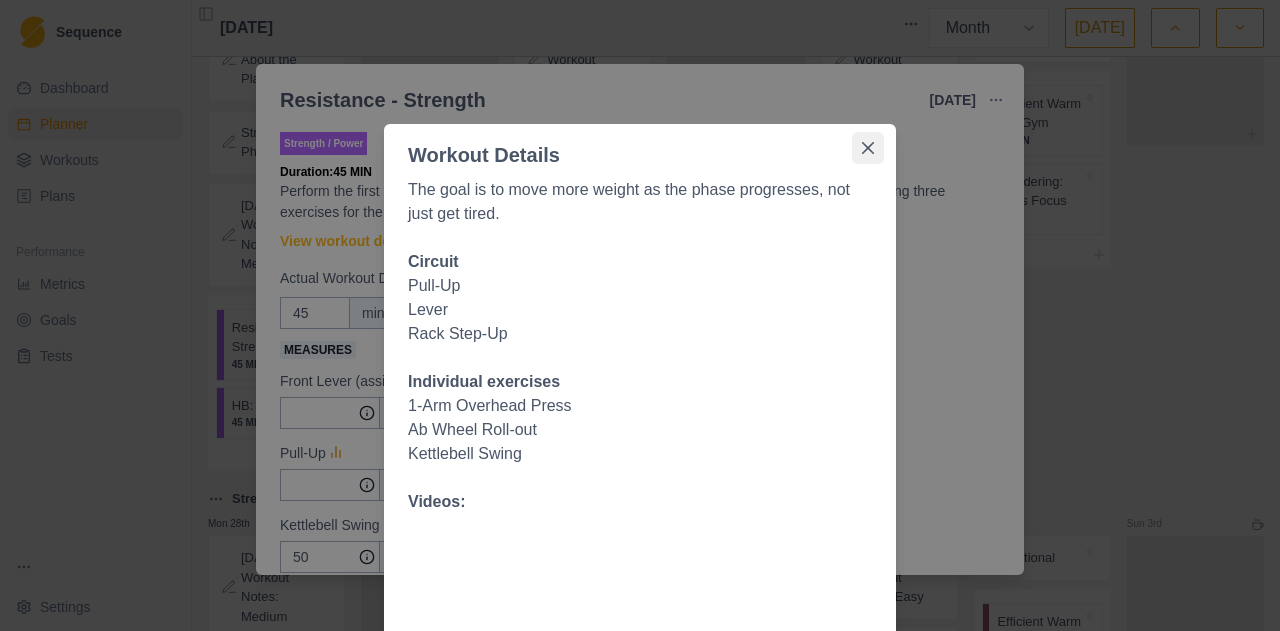 click 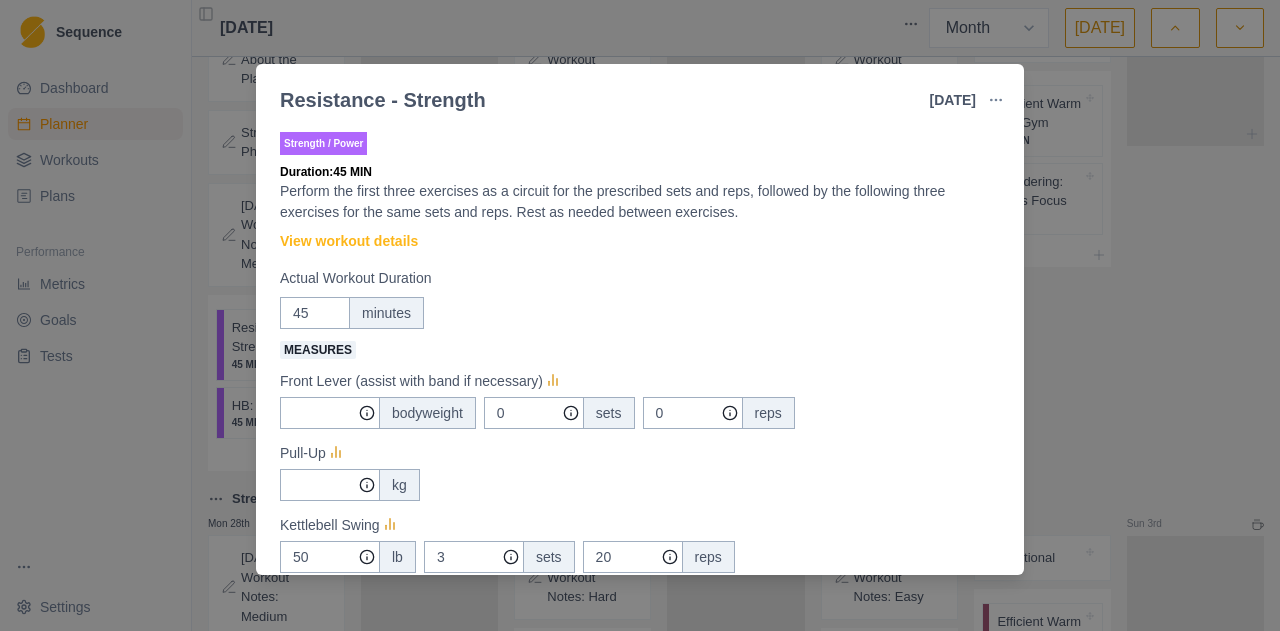 click on "Resistance - Strength [DATE] Link To Goal View Workout Metrics Edit Original Workout Reschedule Workout Remove From Schedule Strength / Power Duration:  45 MIN Perform the first three exercises as a circuit for the prescribed sets and reps, followed by the following three exercises for the same sets and reps. Rest as needed between exercises. View workout details Actual Workout Duration 45 minutes Measures Front Lever (assist with band if necessary) bodyweight 0 sets 0 reps Pull-Up kg Kettlebell Swing 50 lb 3 sets 20 reps Rack Step-Up kg 1 Arm Overhead Press kg Kneeling Ab-wheel  Roll-Out at bodyweight 3 sets 5 reps Training Notes View previous training notes Mark as Incomplete Complete Workout" at bounding box center (640, 315) 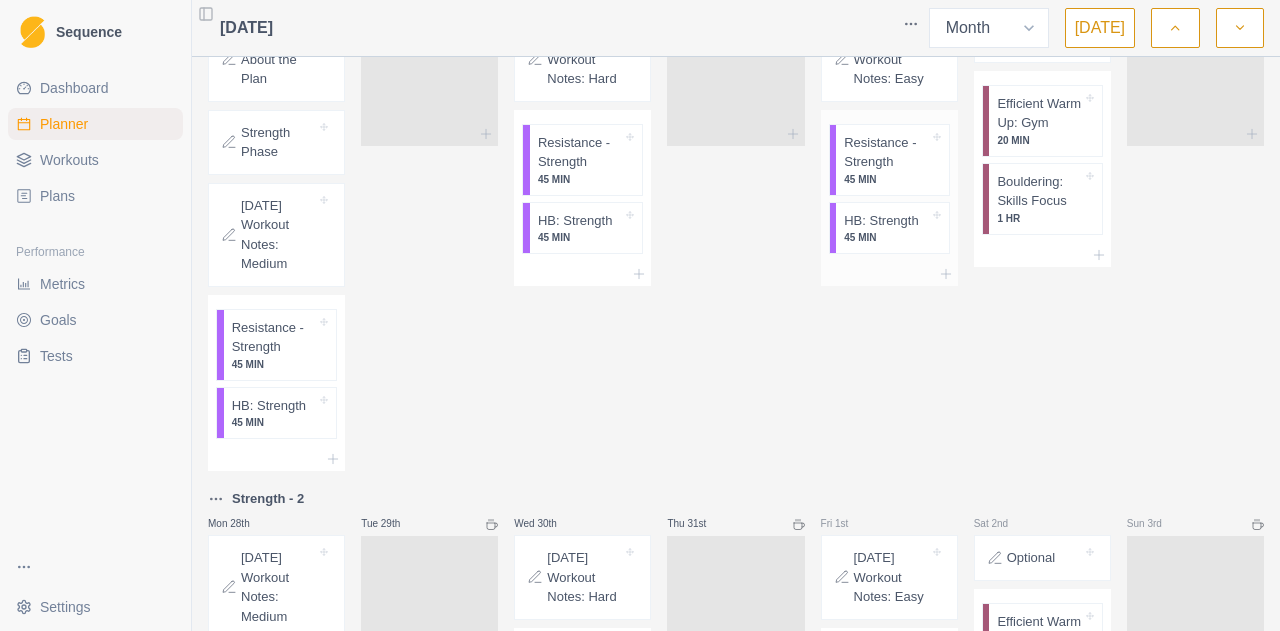 click on "45 MIN" at bounding box center (886, 237) 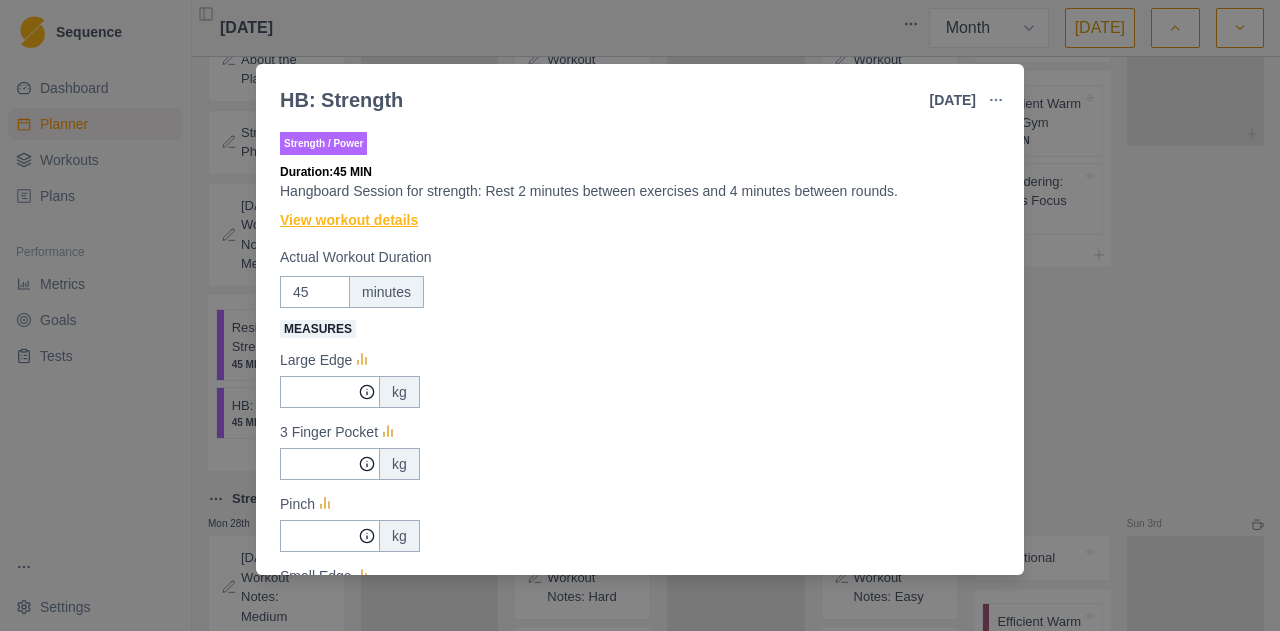 click on "View workout details" at bounding box center (349, 220) 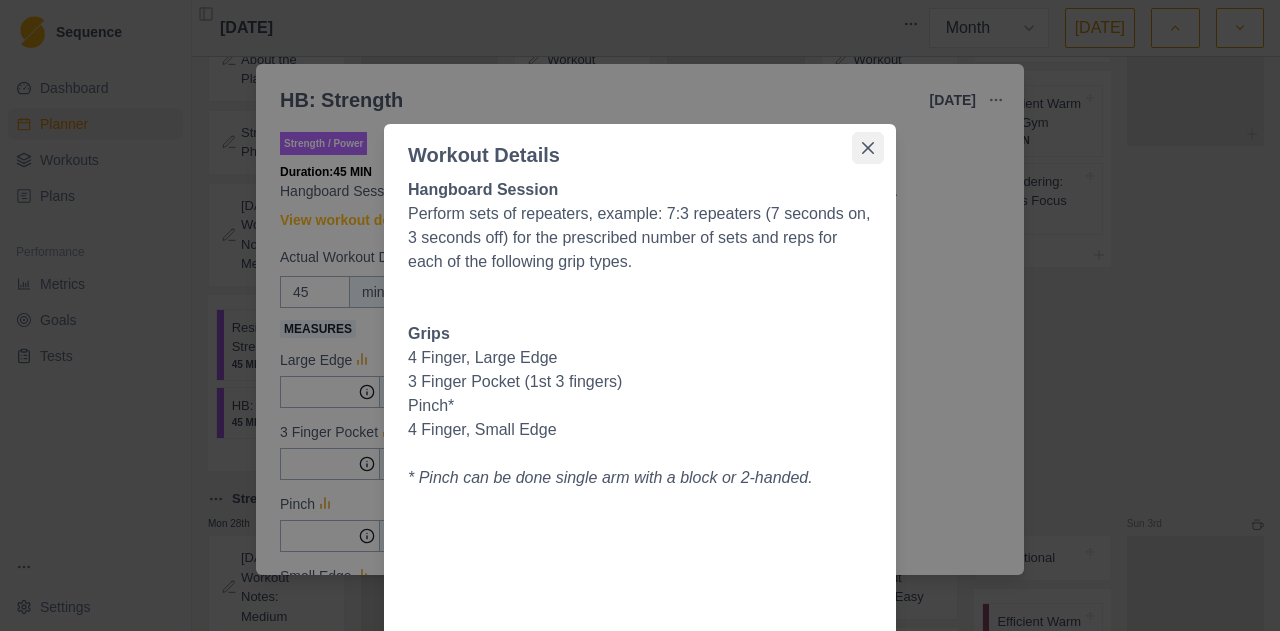 click at bounding box center [868, 148] 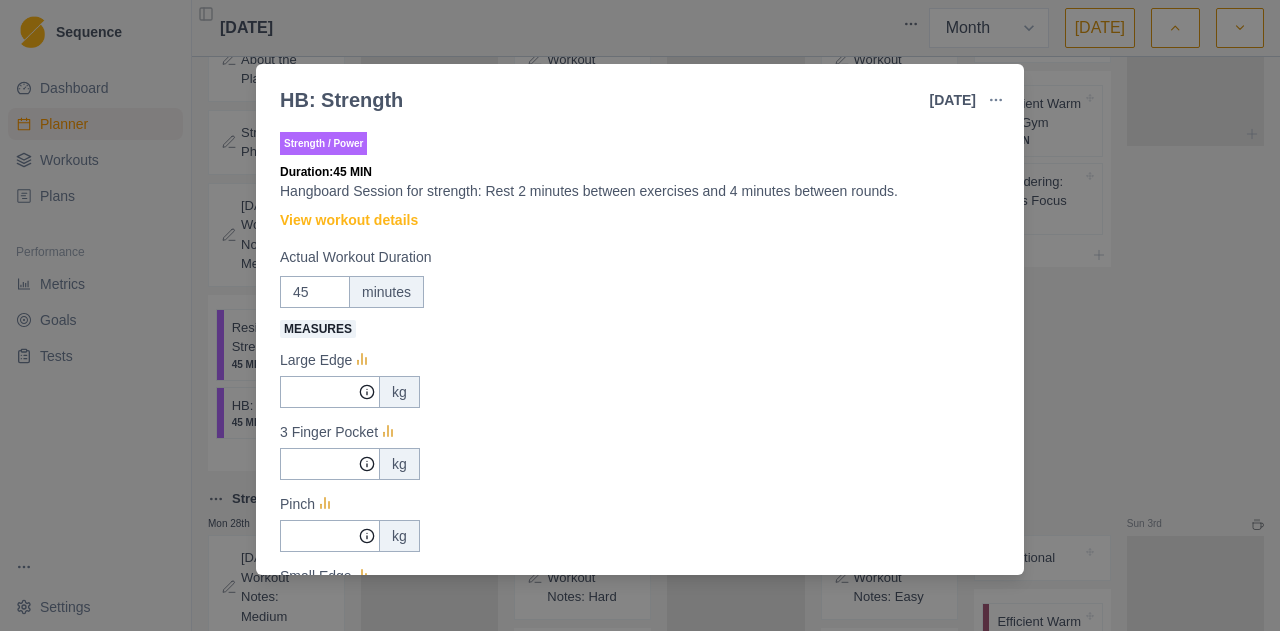 click on "HB: Strength [DATE] Link To Goal View Workout Metrics Edit Original Workout Reschedule Workout Remove From Schedule Strength / Power Duration:  45 MIN Hangboard Session for strength: Rest 2 minutes between exercises and 4 minutes between rounds. View workout details Actual Workout Duration 45 minutes Measures Large Edge kg 3 Finger Pocket kg Pinch kg Small Edge kg Training Notes View previous training notes Mark as Incomplete Complete Workout" at bounding box center [640, 315] 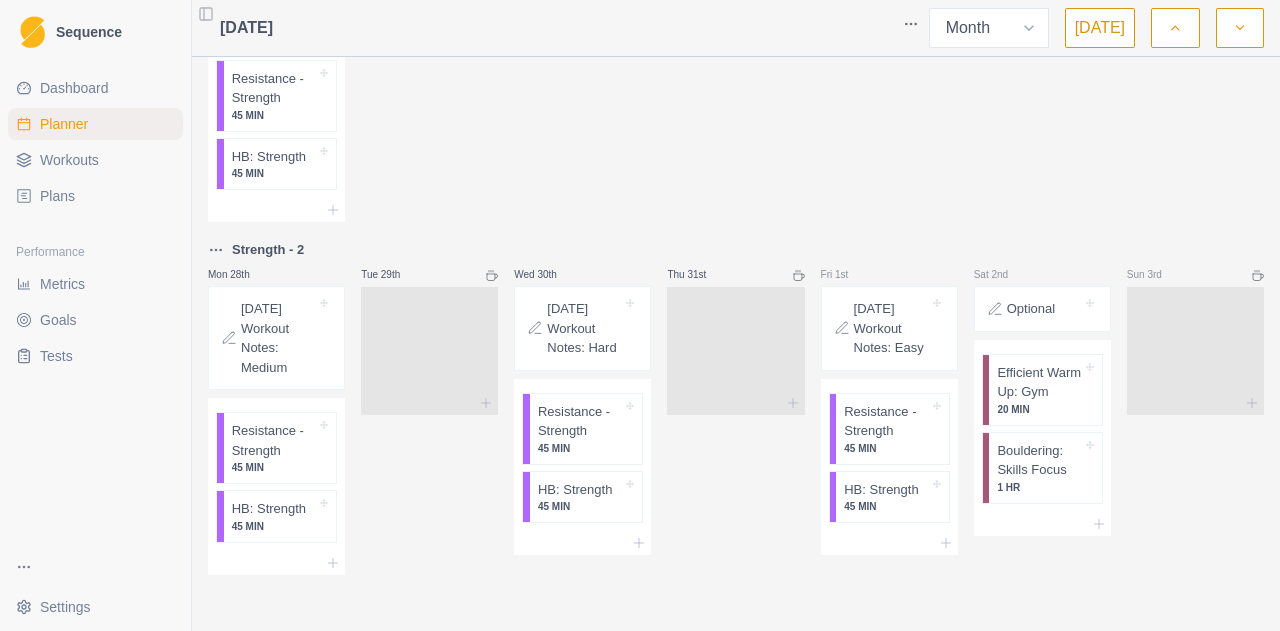 scroll, scrollTop: 2032, scrollLeft: 0, axis: vertical 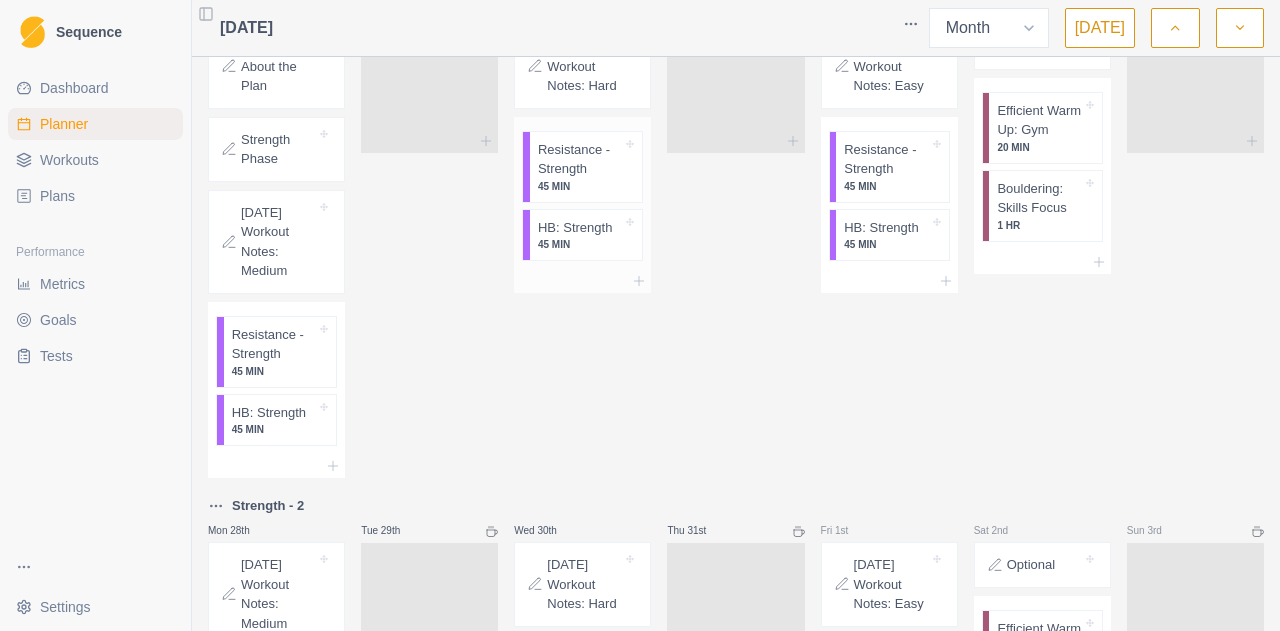 click on "Resistance - Strength" at bounding box center [580, 159] 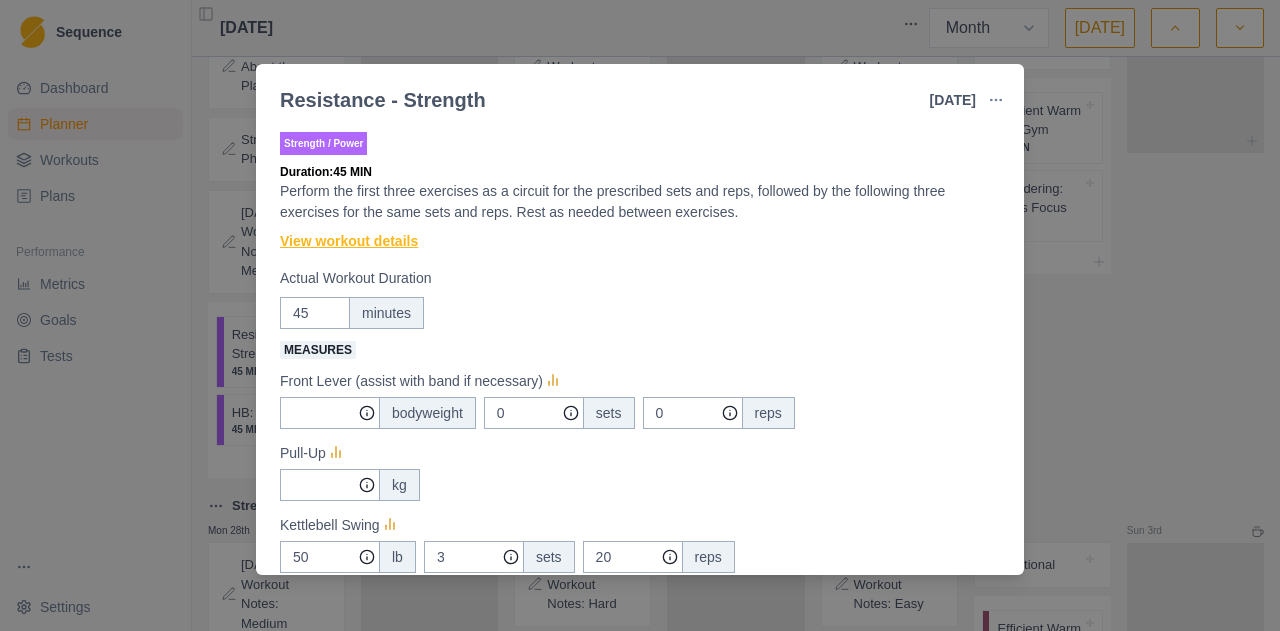 click on "View workout details" at bounding box center (349, 241) 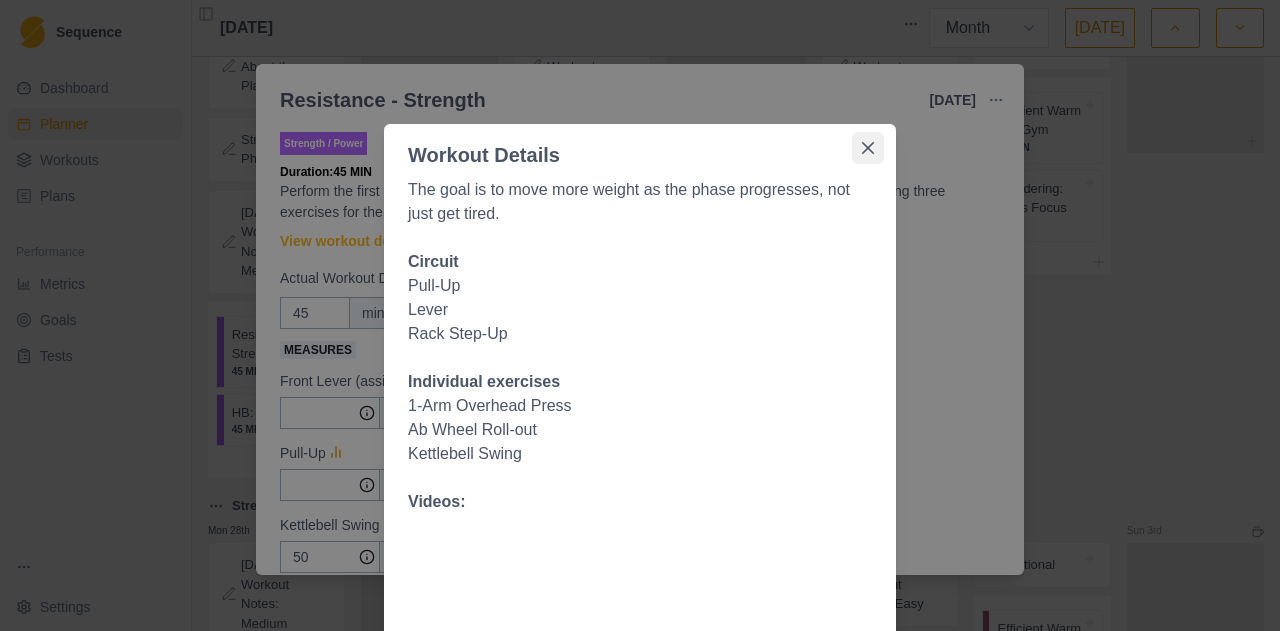 click at bounding box center [868, 148] 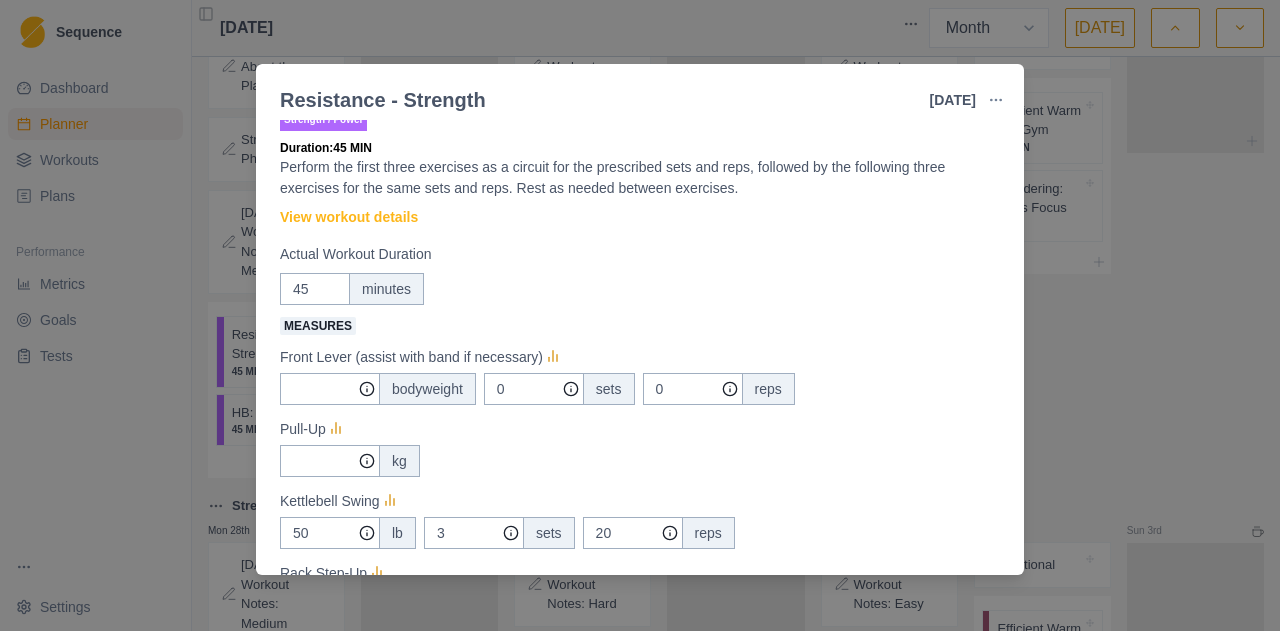 scroll, scrollTop: 6, scrollLeft: 0, axis: vertical 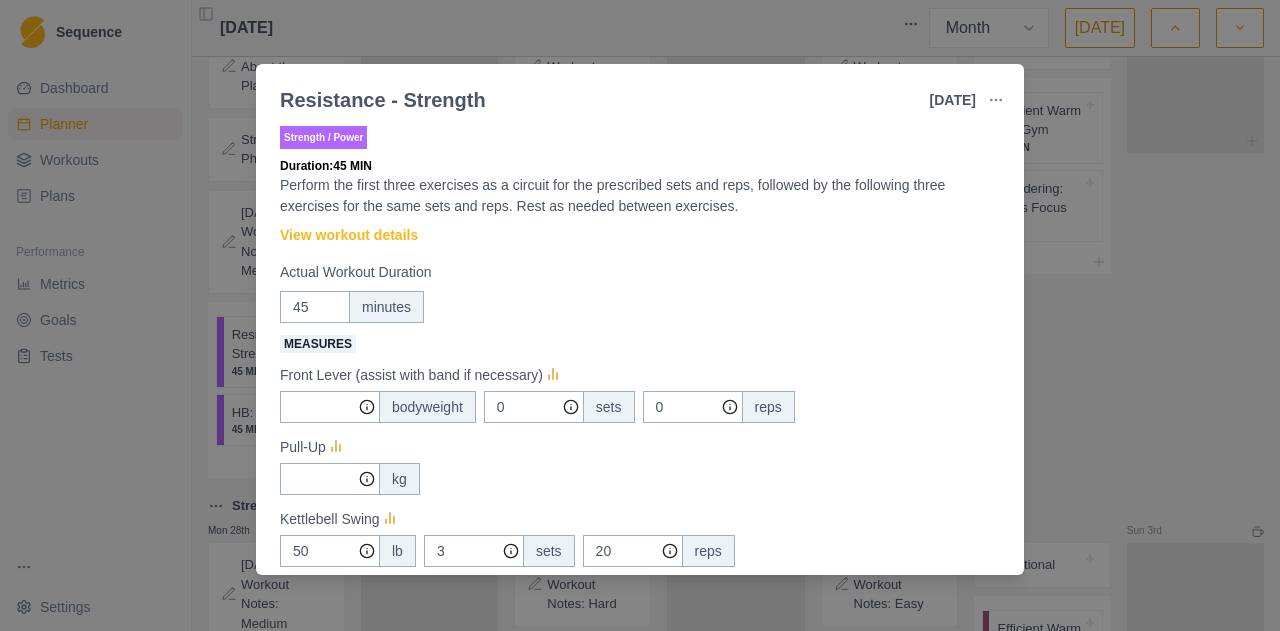 click on "Resistance - Strength [DATE] Link To Goal View Workout Metrics Edit Original Workout Reschedule Workout Remove From Schedule Strength / Power Duration:  45 MIN Perform the first three exercises as a circuit for the prescribed sets and reps, followed by the following three exercises for the same sets and reps. Rest as needed between exercises. View workout details Actual Workout Duration 45 minutes Measures Front Lever (assist with band if necessary) bodyweight 0 sets 0 reps Pull-Up kg Kettlebell Swing 50 lb 3 sets 20 reps Rack Step-Up kg 1 Arm Overhead Press kg Kneeling Ab-wheel  Roll-Out at bodyweight 3 sets 5 reps Training Notes View previous training notes Mark as Incomplete Complete Workout" at bounding box center [640, 315] 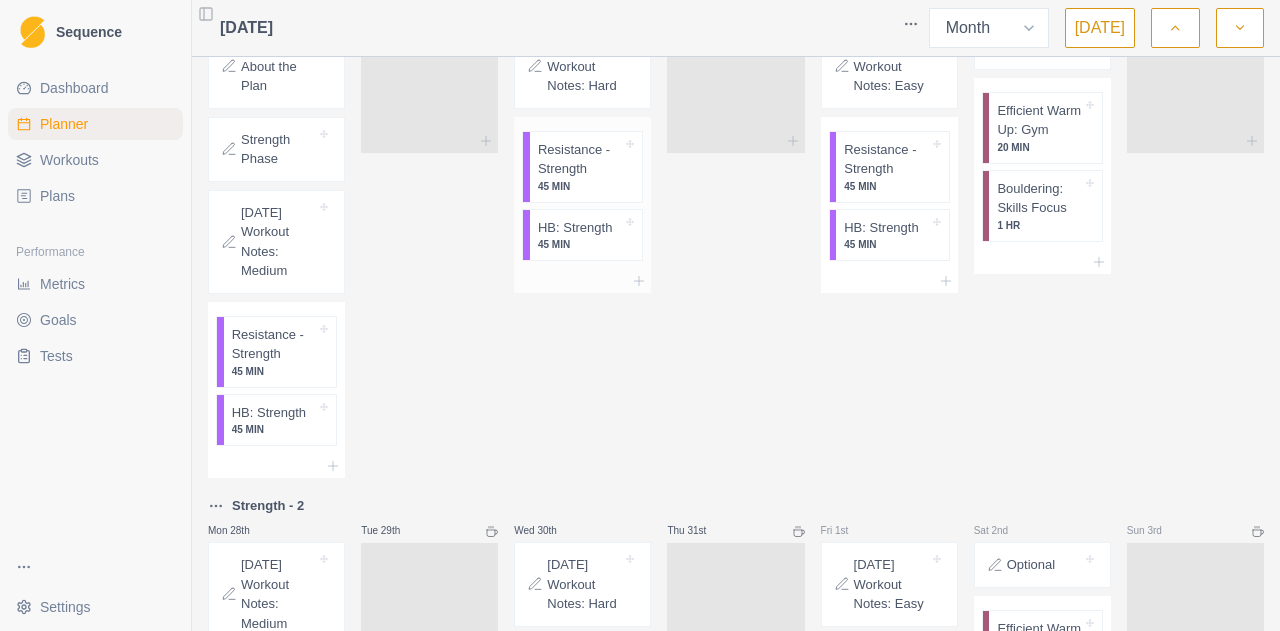 click on "45 MIN" at bounding box center (580, 244) 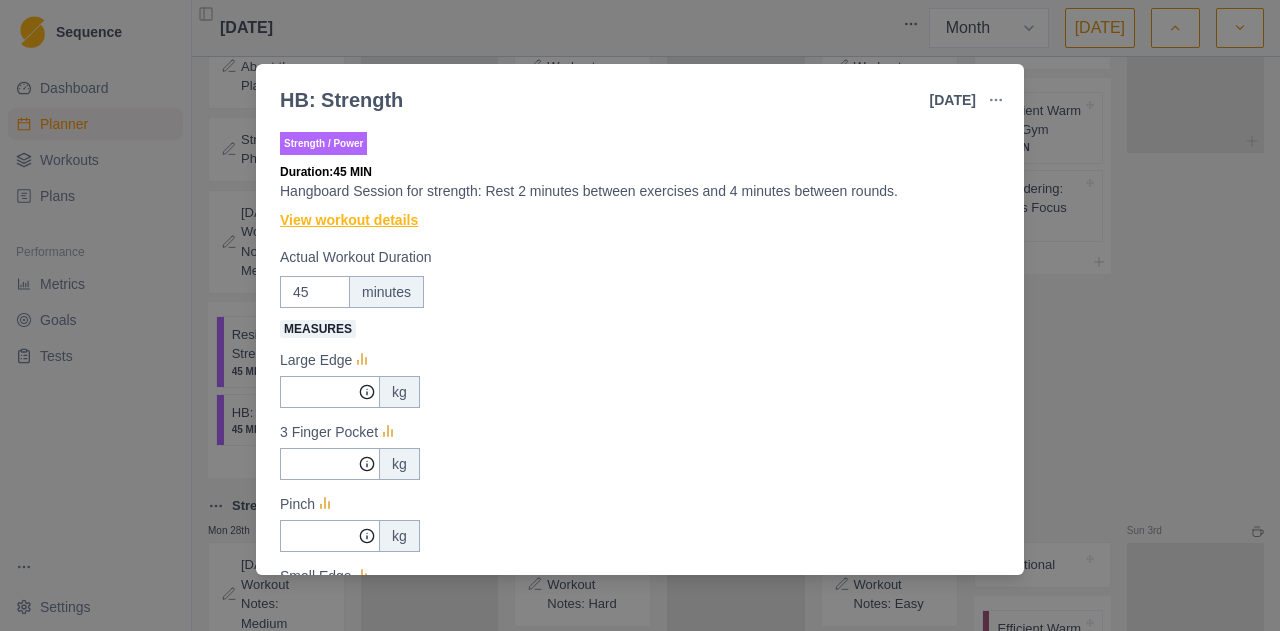 click on "View workout details" at bounding box center (349, 220) 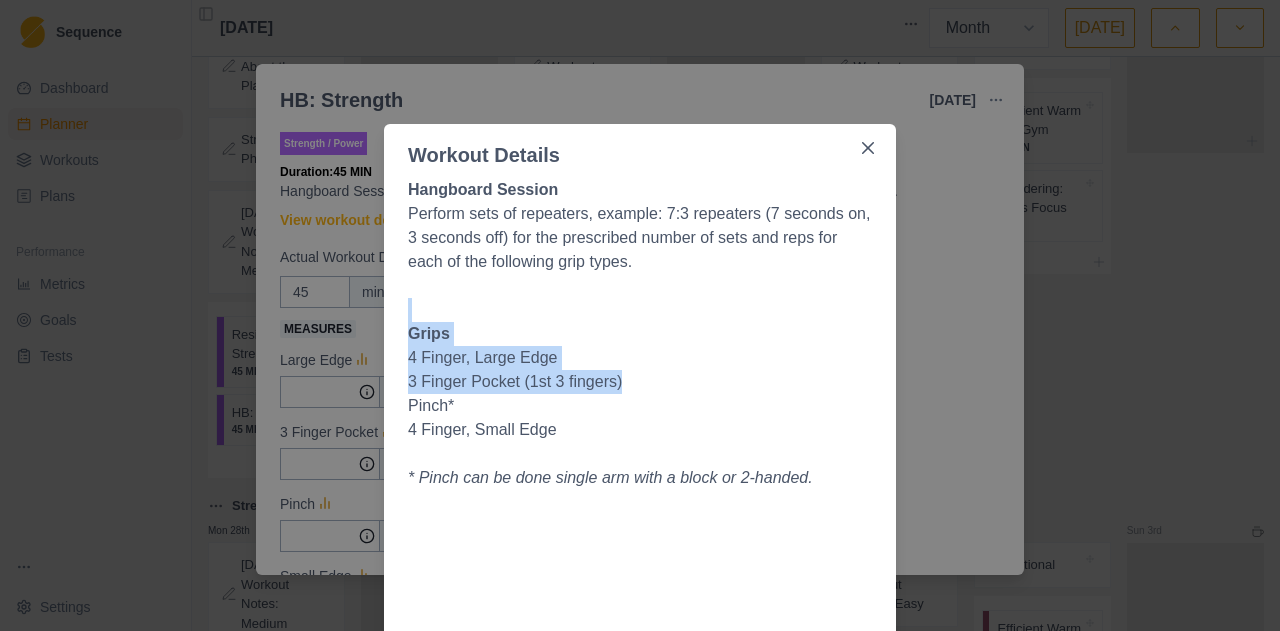 drag, startPoint x: 1010, startPoint y: 300, endPoint x: 1008, endPoint y: 385, distance: 85.02353 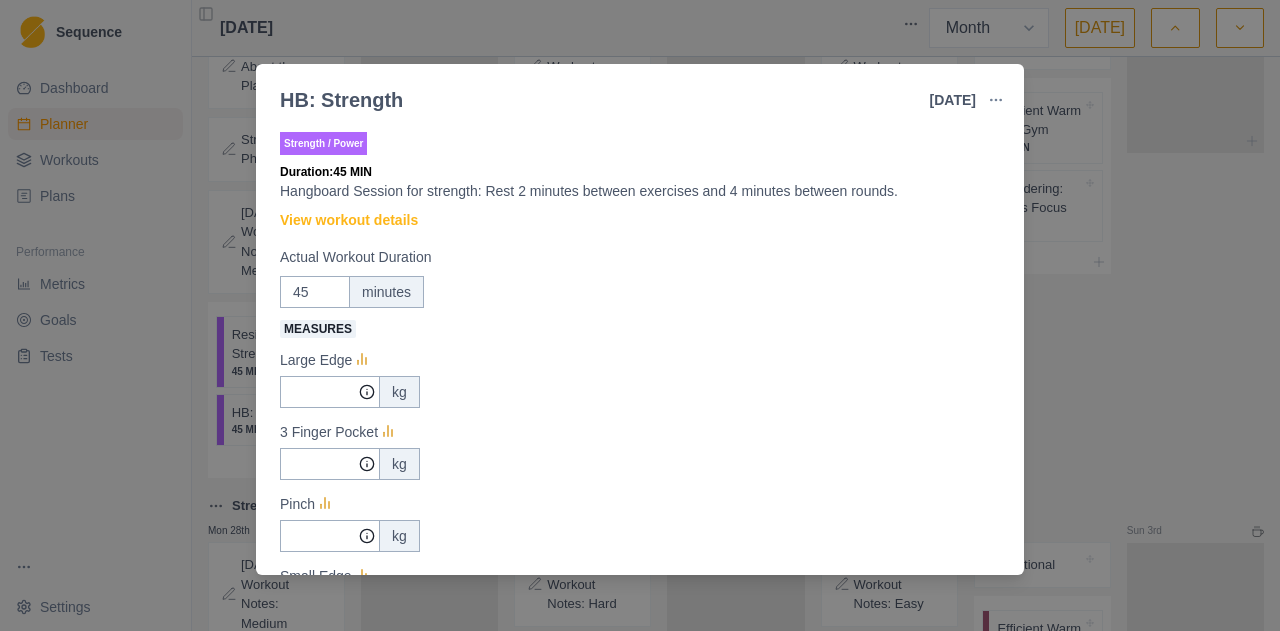 click on "Strength / Power Duration:  45 MIN Hangboard Session for strength: Rest 2 minutes between exercises and 4 minutes between rounds. View workout details Actual Workout Duration 45 minutes Measures Large Edge kg 3 Finger Pocket kg Pinch kg Small Edge kg Training Notes View previous training notes Mark as Incomplete Complete Workout" at bounding box center [640, 347] 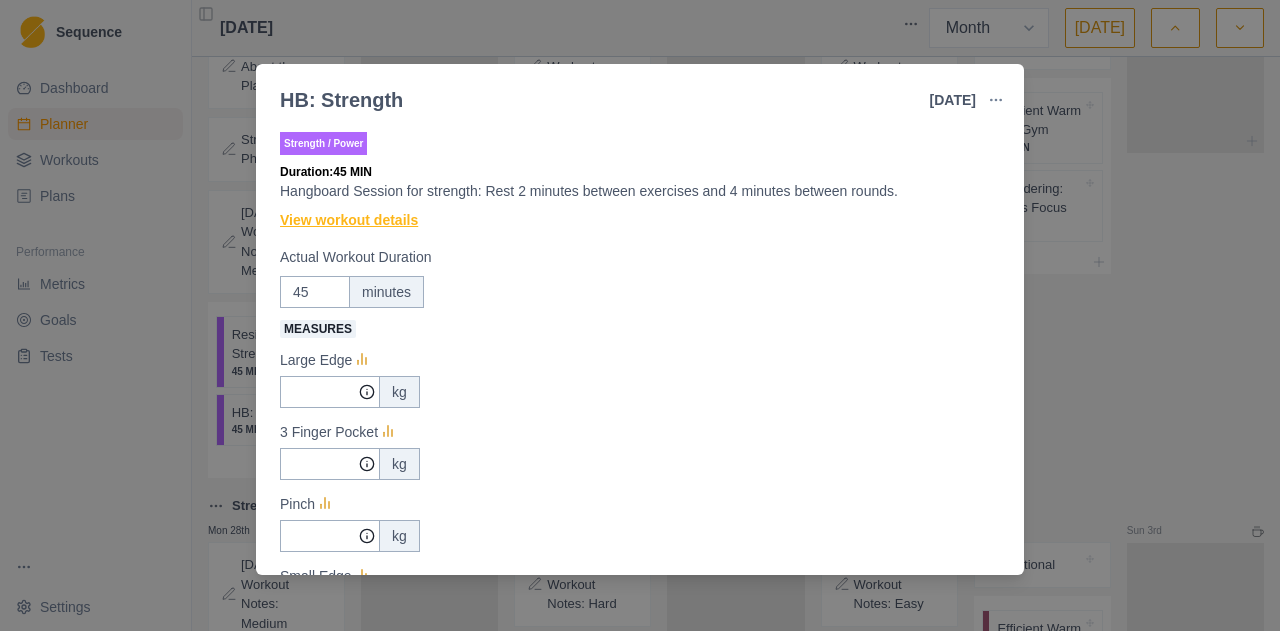 click on "View workout details" at bounding box center [349, 220] 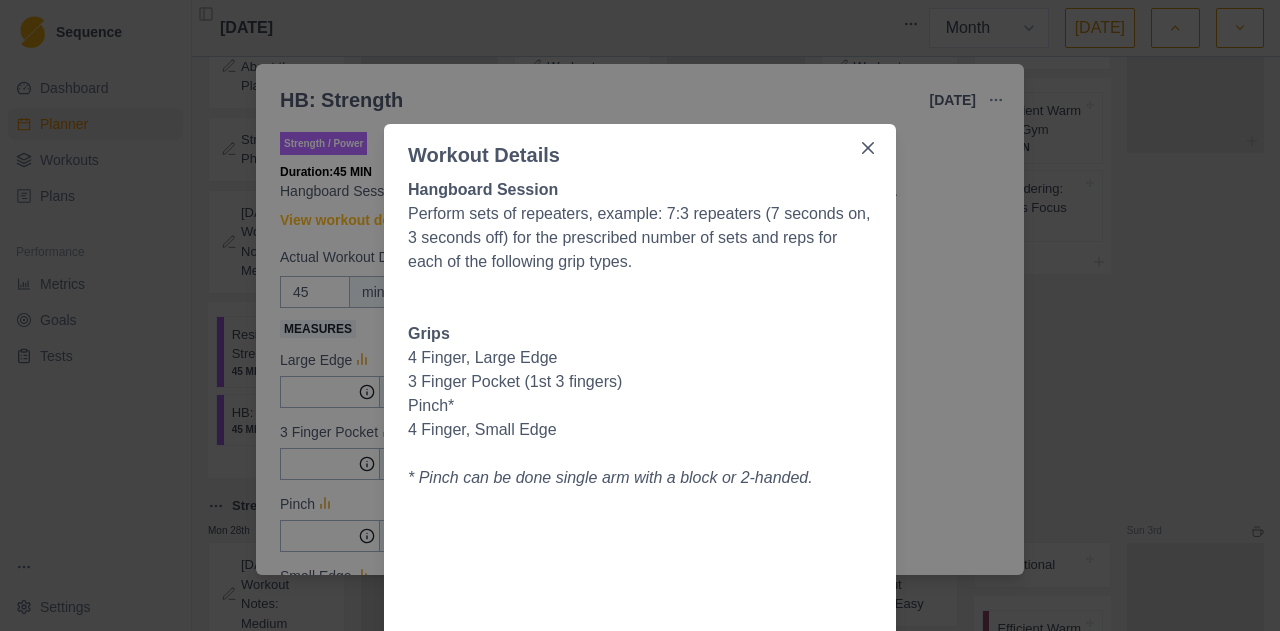 click on "Workout Details Hangboard Session Perform sets of repeaters, example: 7:3 repeaters (7 seconds on, 3 seconds off) for the prescribed number of sets and reps for each of the following grip types. Grips 4 Finger, Large Edge 3 Finger Pocket (1st 3 fingers) Pinch* 4 Finger, Small Edge * Pinch can be done single arm with a block or 2-handed." at bounding box center (640, 315) 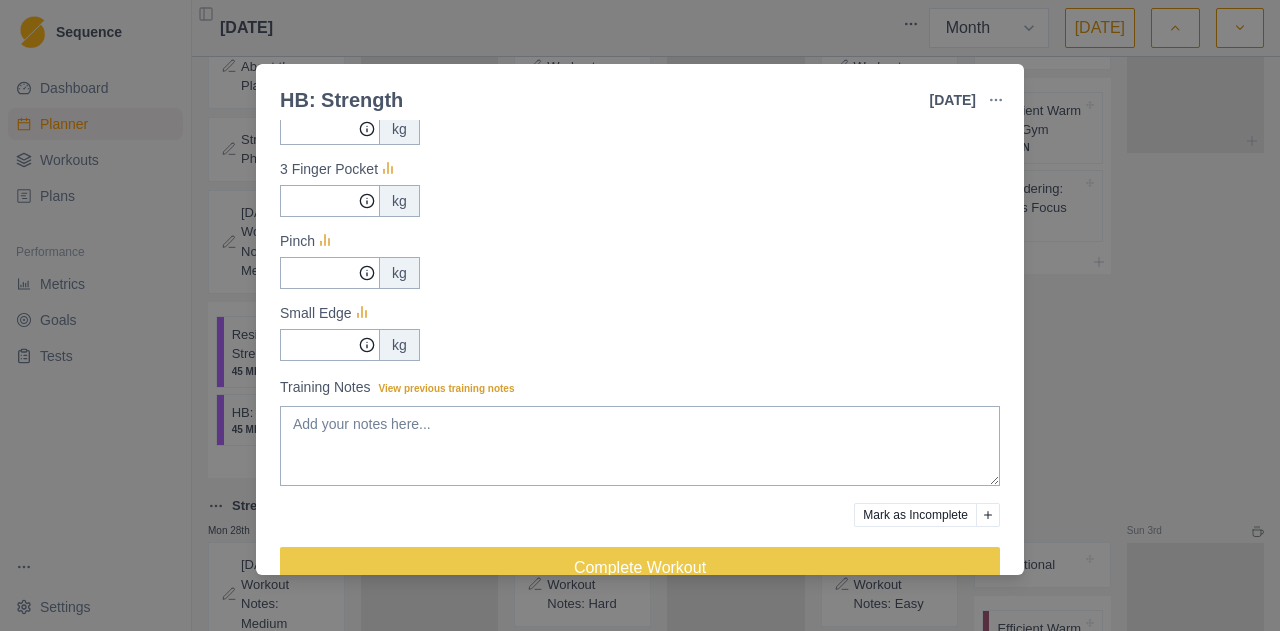 scroll, scrollTop: 0, scrollLeft: 0, axis: both 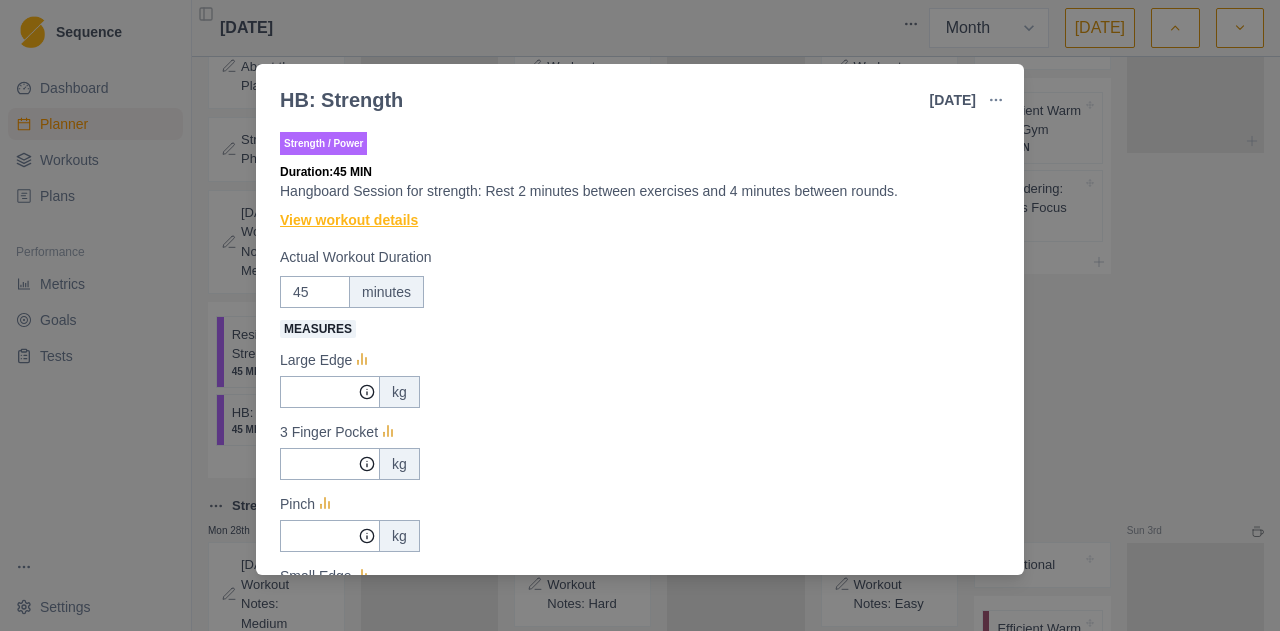 click on "View workout details" at bounding box center [349, 220] 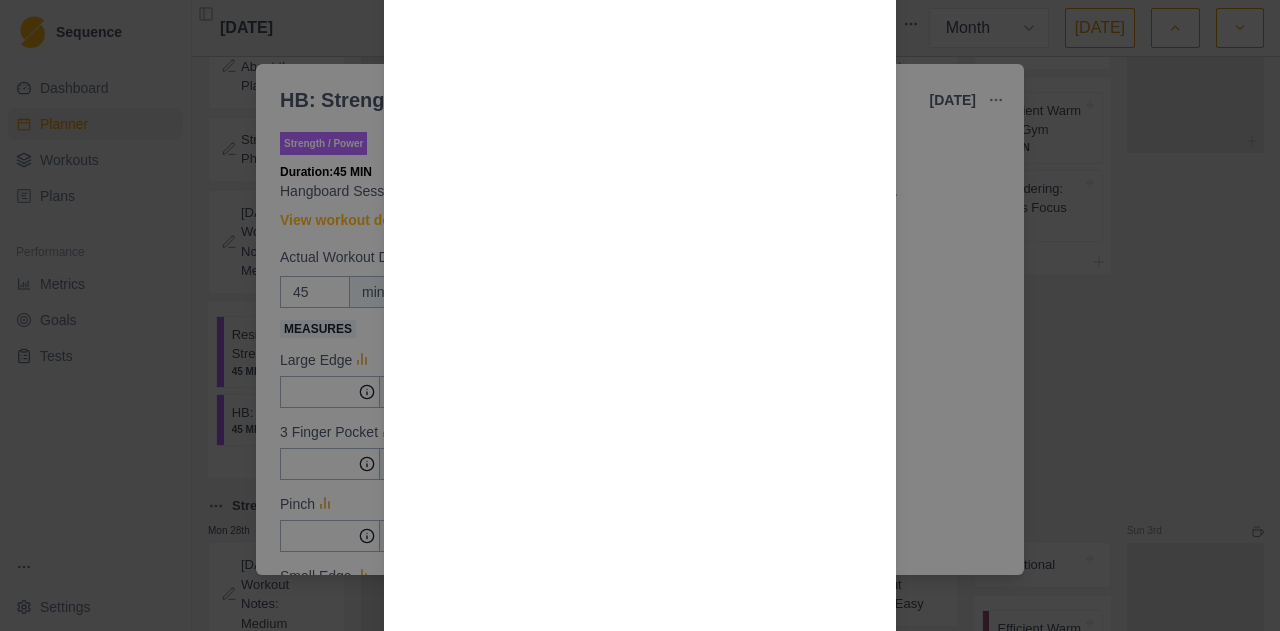 scroll, scrollTop: 642, scrollLeft: 0, axis: vertical 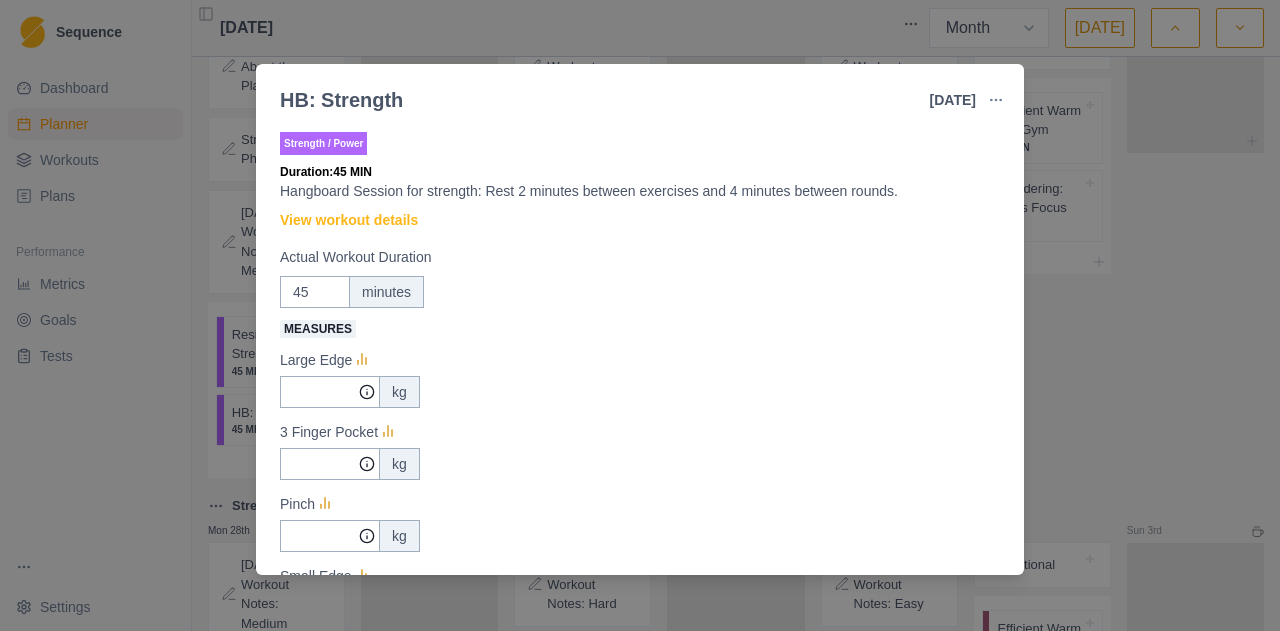 click at bounding box center (666, 100) 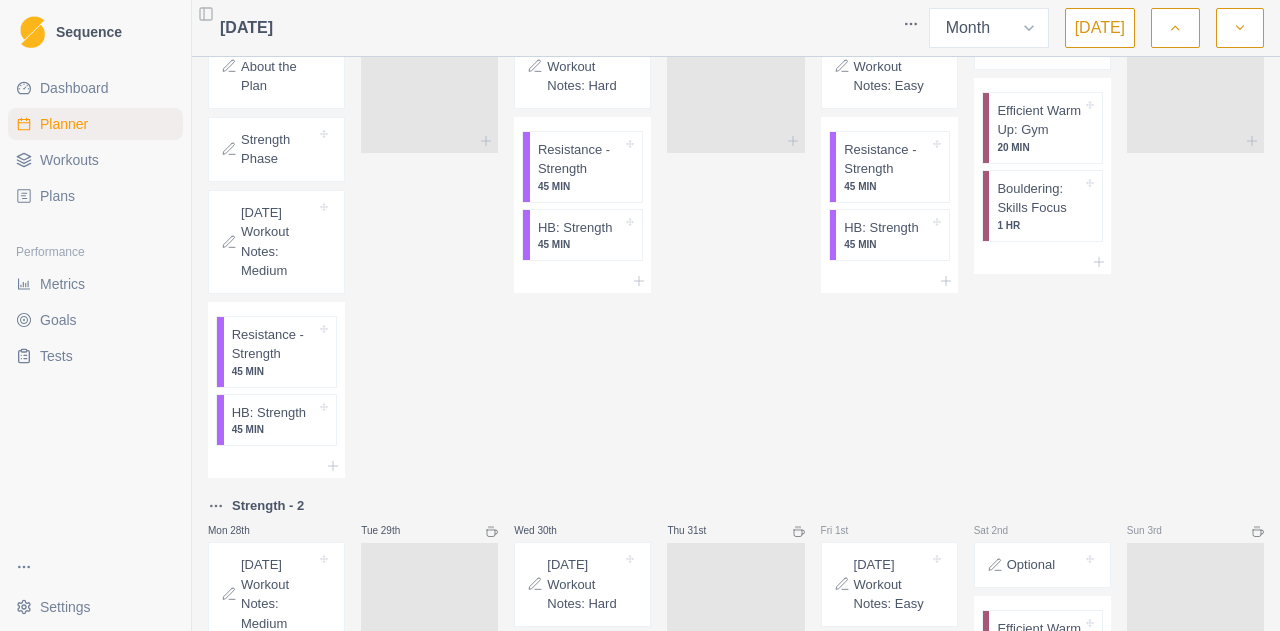 click on "Week - 2 Mon 30th Light Cardio 30 MIN Tue 1st Week 2: 6 sets of 2 (12 total pitches)  Efficient Warm Up: Gym 20 MIN Aerobic Endurance Climbing 2 HR Wed 2nd Mobility: Hip and Shoulder 20 MIN Thu 3rd Efficient Warm Up: Gym 20 MIN Bouldering Session 1 HR Integrated Strength 1 HR Fri 4th Light Cardio 30 MIN Sat 5th Focus Journal 2 MIN Efficient Warm Up: Crag 20 MIN Sport Climbing Day #1 2 HR Sun 6th Focus Journal 2 MIN Efficient Warm Up: Crag 20 MIN Sport Climbing Day #2 2 HR Week - 1 Mon 7th Start Here: About the plan Repeating this plan?  How to progress. Schedule Variations Light Cardio 30 MIN Tue 8th OTM: 2 sets of 7 problems.  Aerobic: 3 sets of 2 (6 total pitches) Efficient Warm Up: Gym 20 MIN HB: World’s Simplest Session 10 MIN OTM Boulders (Full) 50 MIN Aerobic Endurance Climbing 2 HR Wed 9th Mobility and Core  20 MIN Thu 10th Efficient Warm Up: Gym 20 MIN Bouldering Session 1 HR Integrated Strength 1 HR Fri 11th Mobility: Hip and Shoulder 20 MIN Sat 12th Focus Journal 2 MIN Efficient Warm Up: Crag 2 HR" at bounding box center (736, -389) 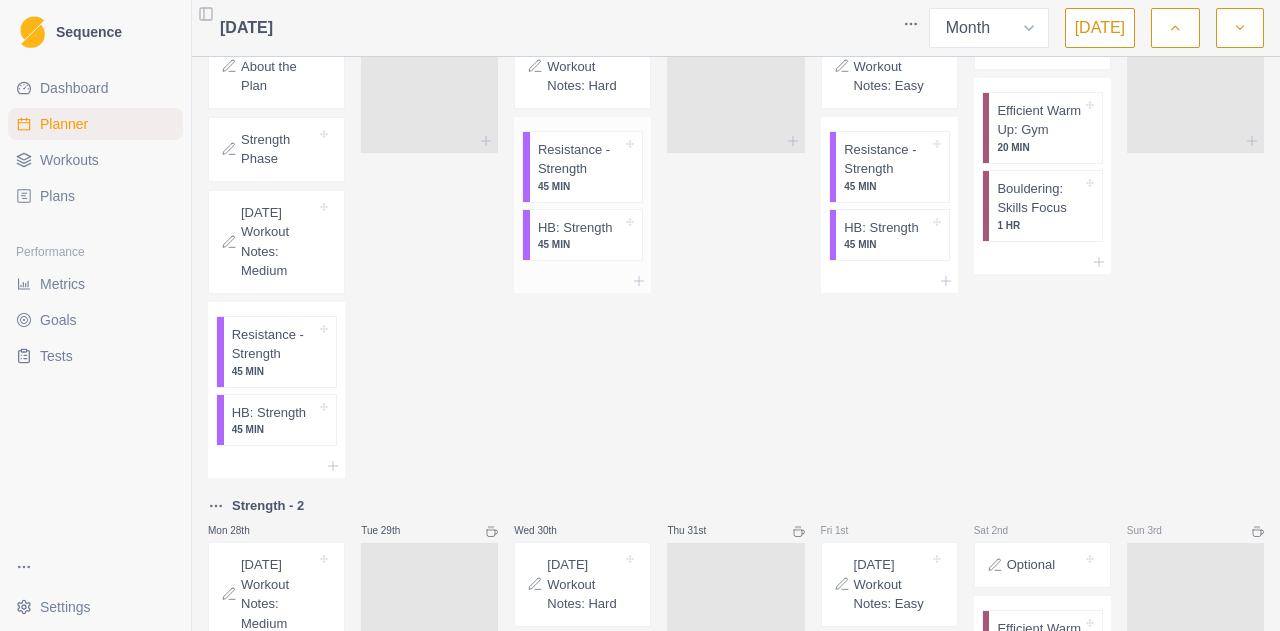 click on "45 MIN" at bounding box center (580, 186) 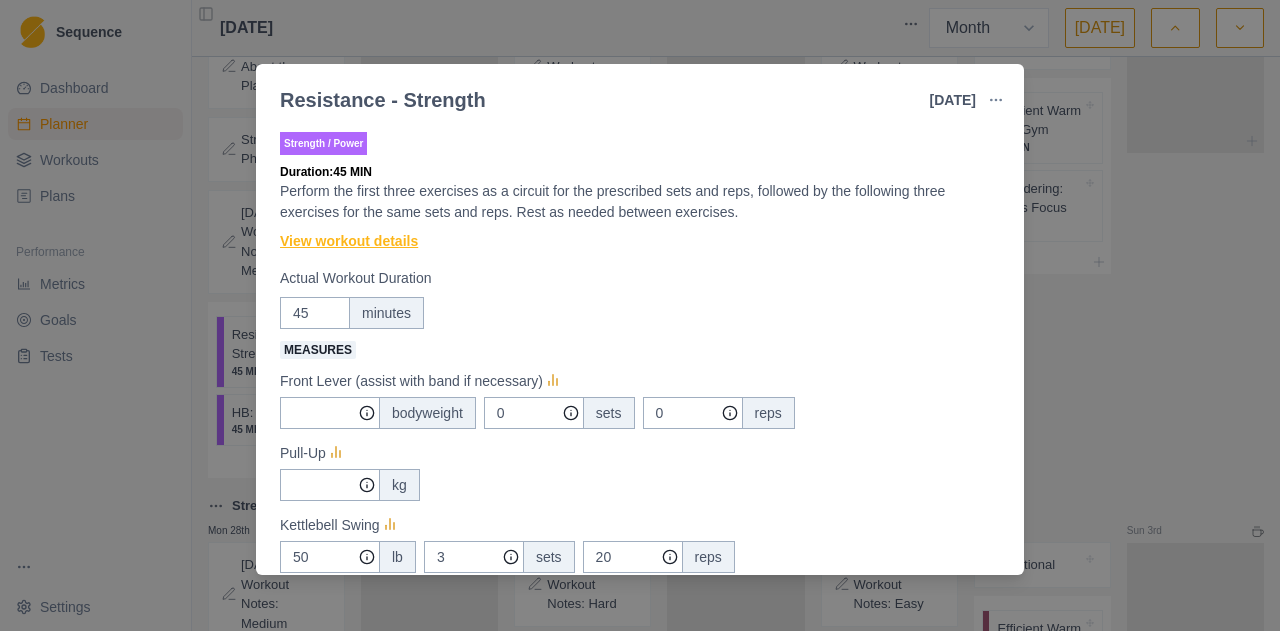 click on "View workout details" at bounding box center [349, 241] 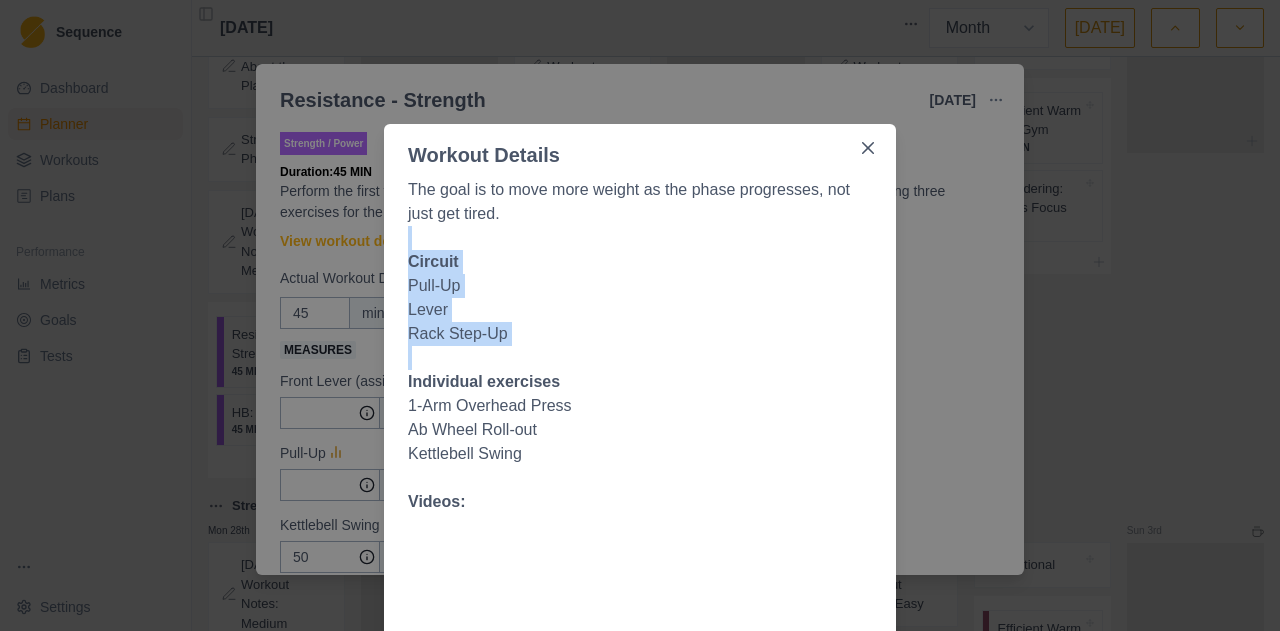 drag, startPoint x: 1014, startPoint y: 227, endPoint x: 1026, endPoint y: 365, distance: 138.52075 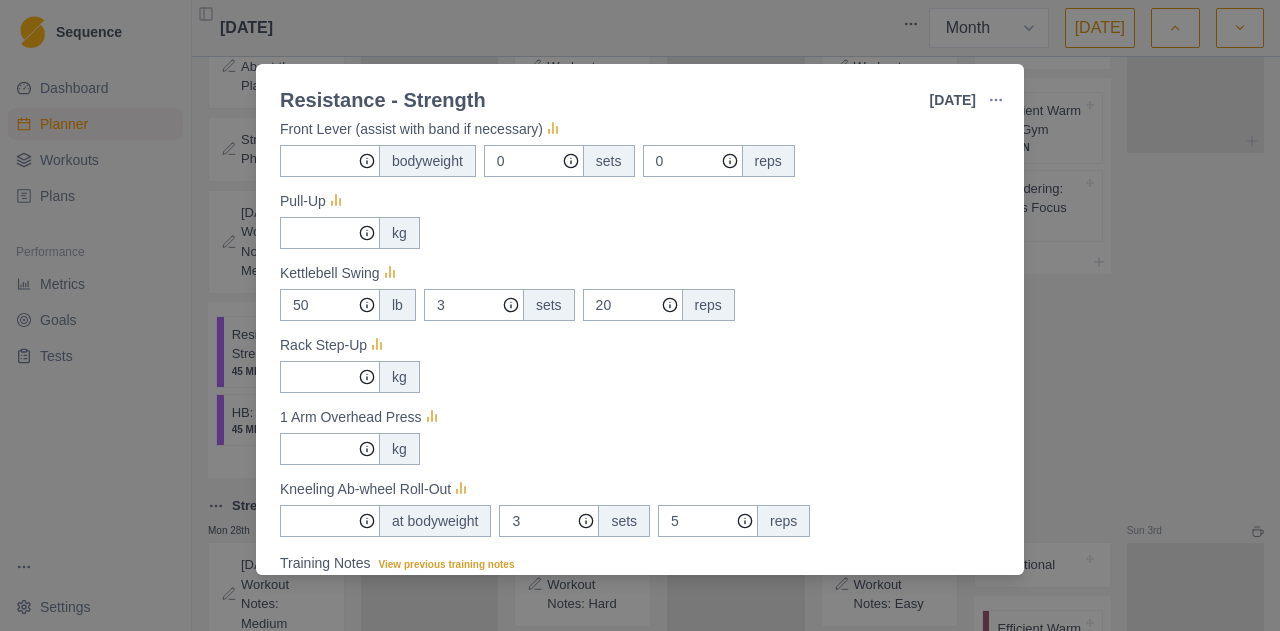 scroll, scrollTop: 134, scrollLeft: 0, axis: vertical 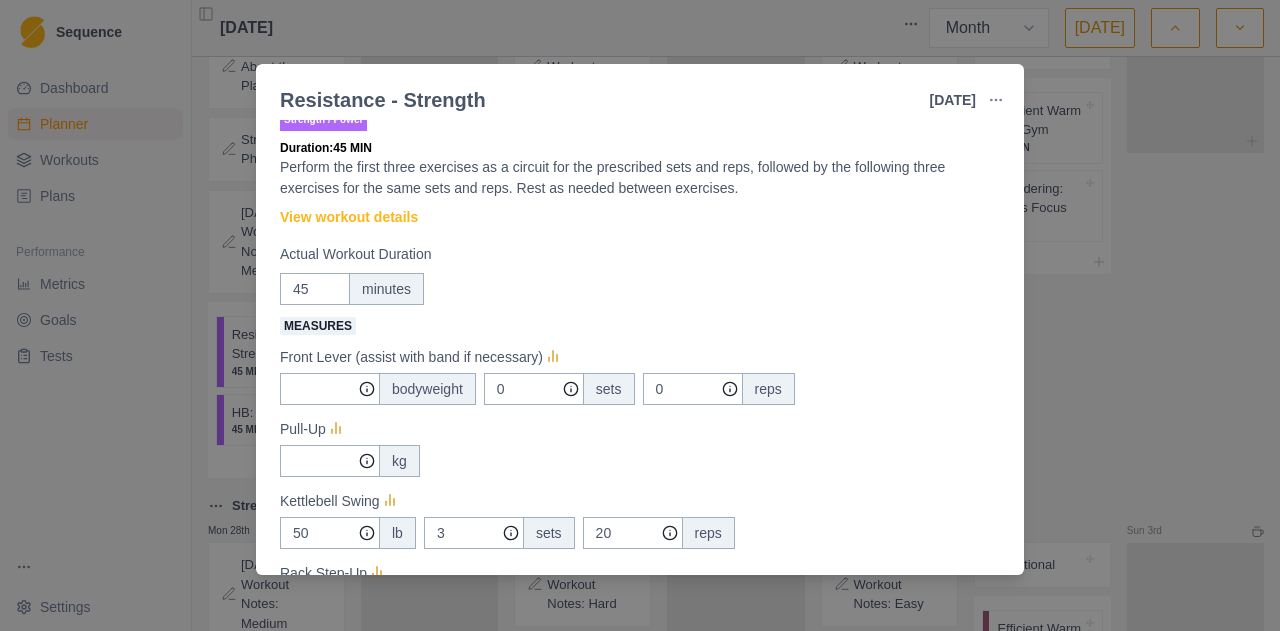click on "Resistance - Strength [DATE] Link To Goal View Workout Metrics Edit Original Workout Reschedule Workout Remove From Schedule Strength / Power Duration:  45 MIN Perform the first three exercises as a circuit for the prescribed sets and reps, followed by the following three exercises for the same sets and reps. Rest as needed between exercises. View workout details Actual Workout Duration 45 minutes Measures Front Lever (assist with band if necessary) bodyweight 0 sets 0 reps Pull-Up kg Kettlebell Swing 50 lb 3 sets 20 reps Rack Step-Up kg 1 Arm Overhead Press kg Kneeling Ab-wheel  Roll-Out at bodyweight 3 sets 5 reps Training Notes View previous training notes Mark as Incomplete Complete Workout" at bounding box center [640, 315] 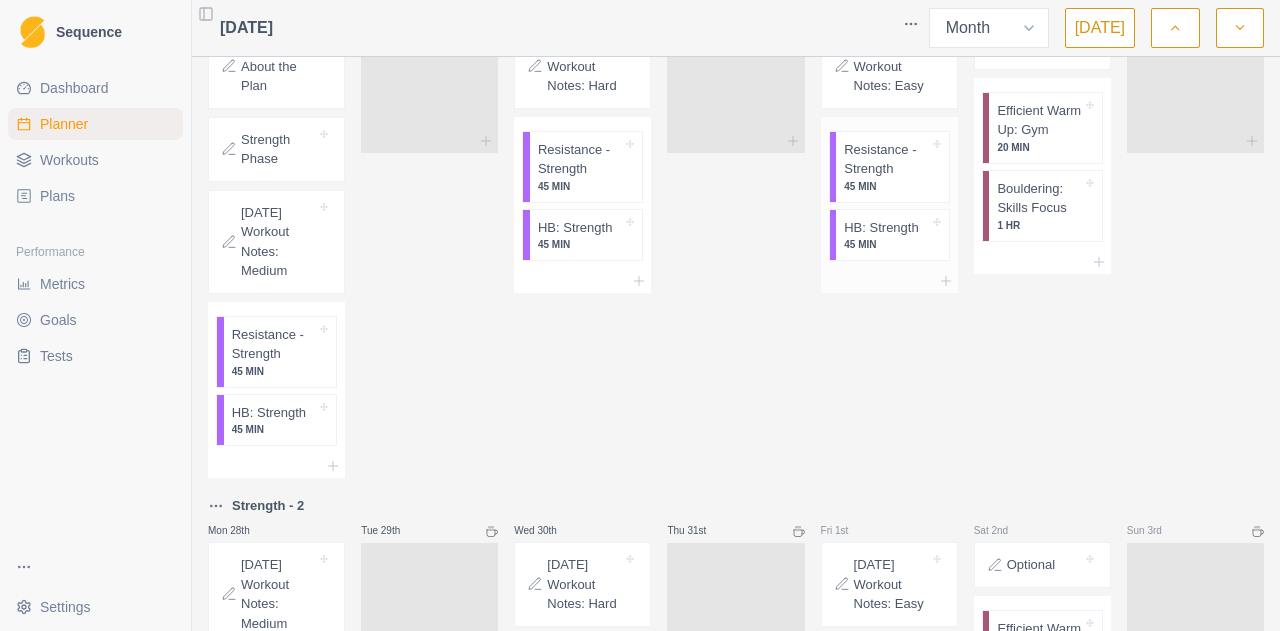 click on "45 MIN" at bounding box center [886, 244] 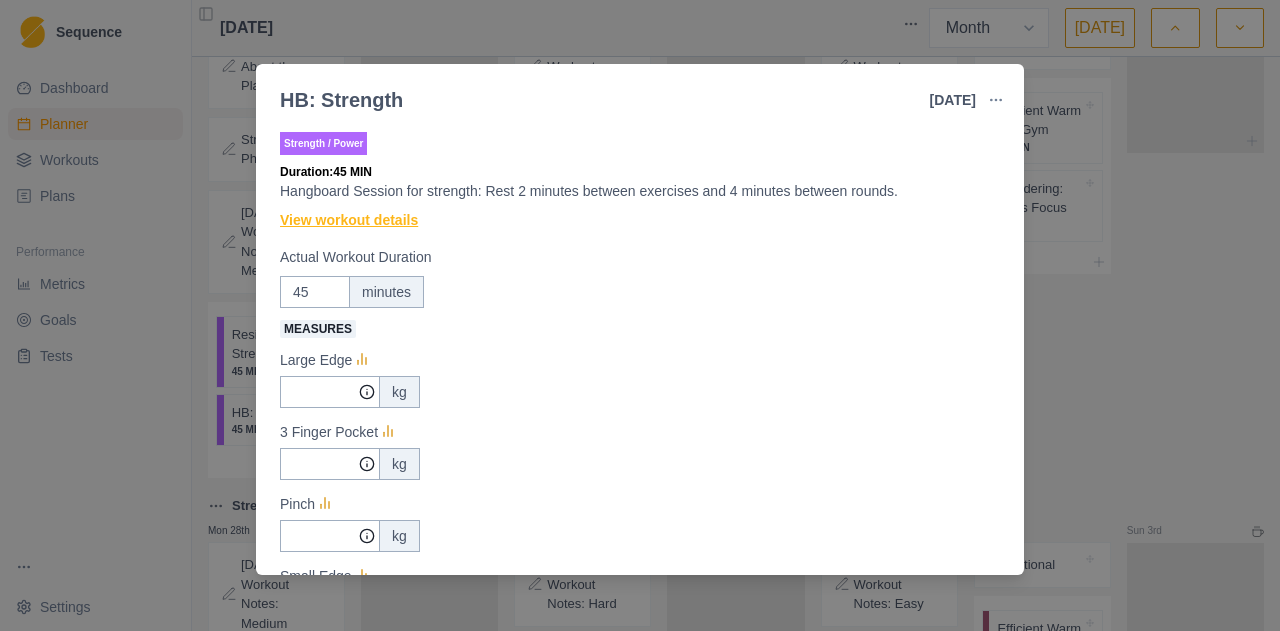 click on "View workout details" at bounding box center (349, 220) 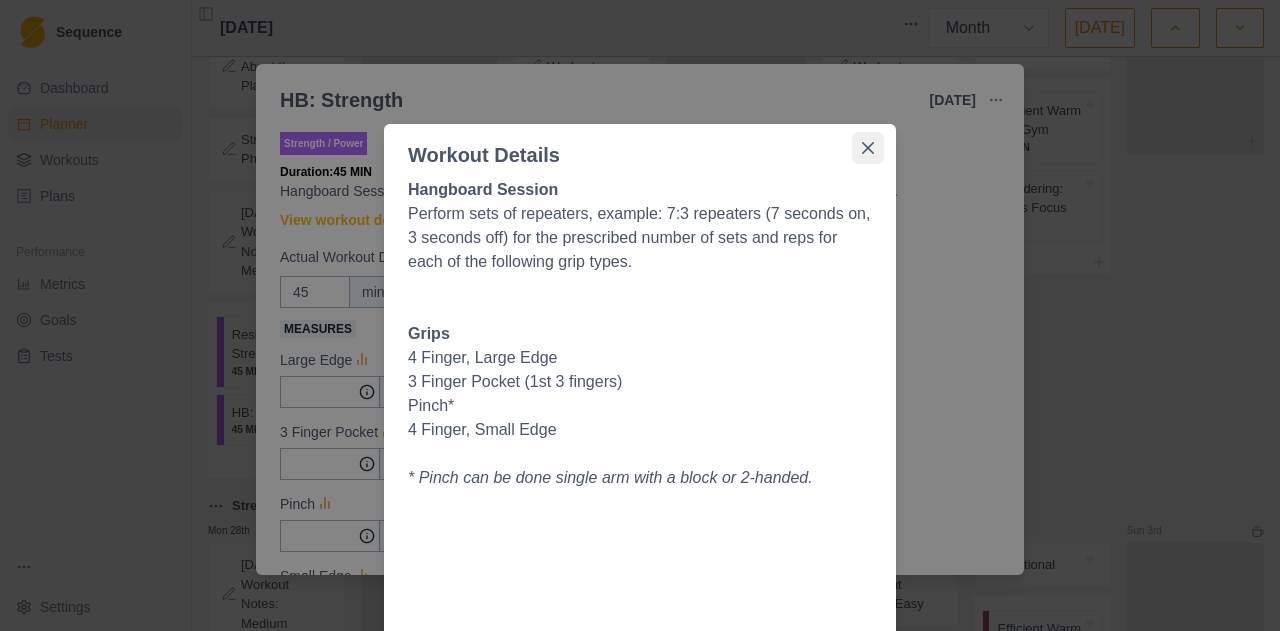 click 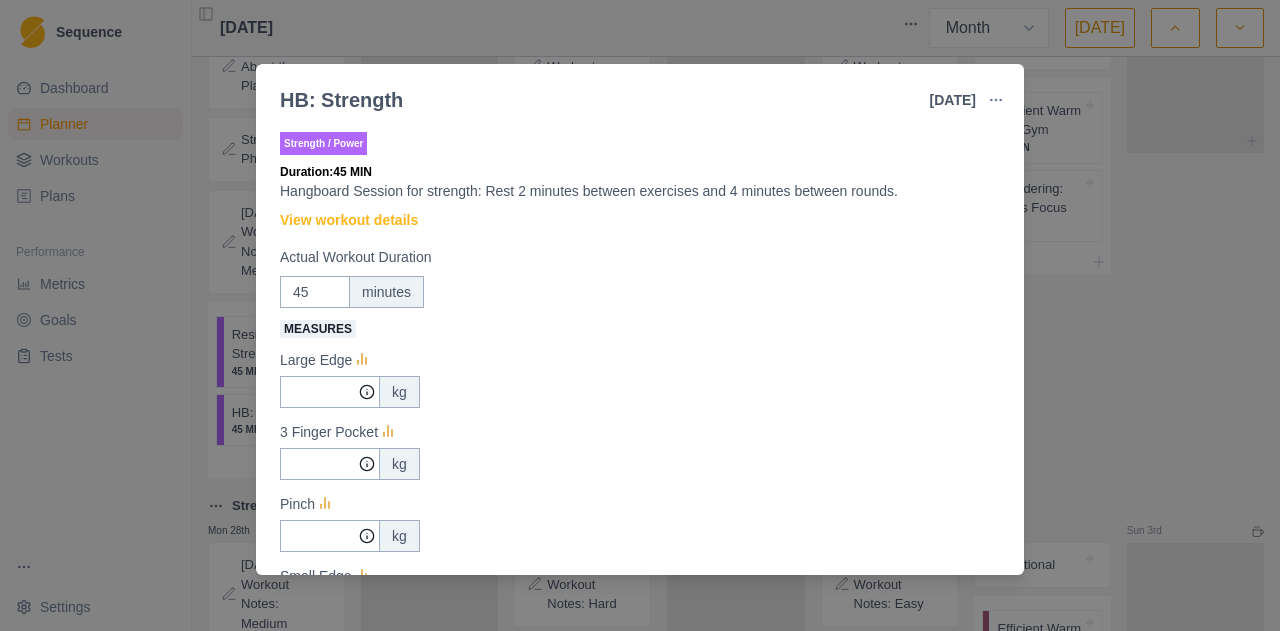 click on "HB: Strength [DATE] Link To Goal View Workout Metrics Edit Original Workout Reschedule Workout Remove From Schedule Strength / Power Duration:  45 MIN Hangboard Session for strength: Rest 2 minutes between exercises and 4 minutes between rounds. View workout details Actual Workout Duration 45 minutes Measures Large Edge kg 3 Finger Pocket kg Pinch kg Small Edge kg Training Notes View previous training notes Mark as Incomplete Complete Workout" at bounding box center [640, 315] 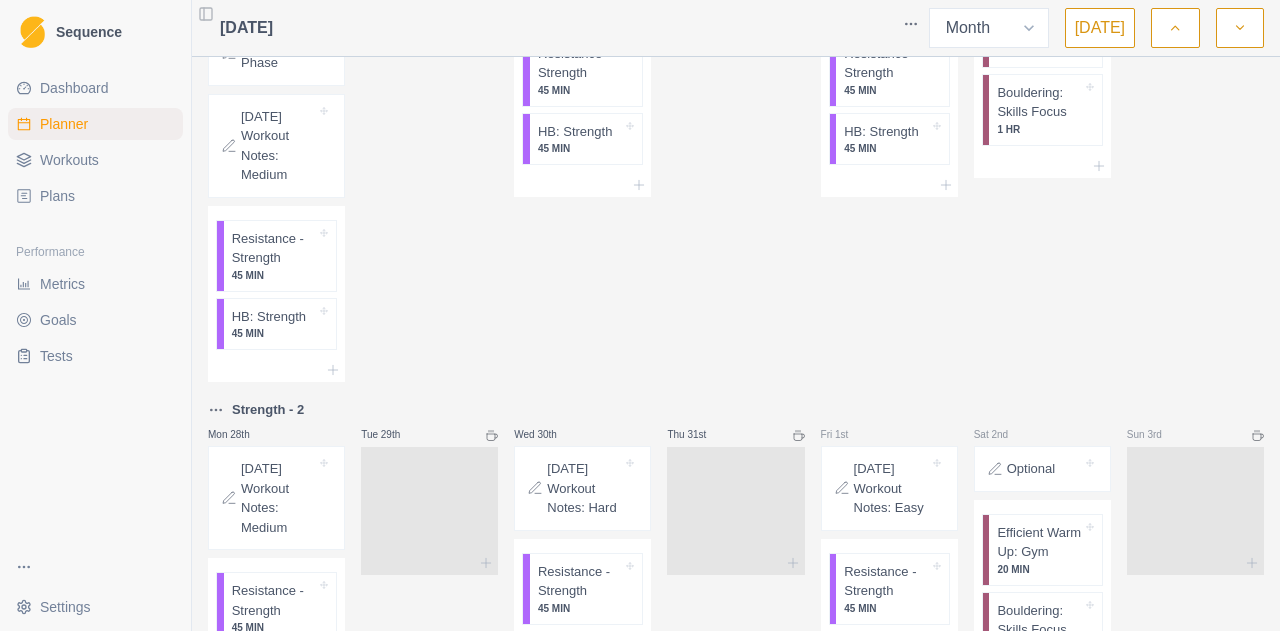 scroll, scrollTop: 2032, scrollLeft: 0, axis: vertical 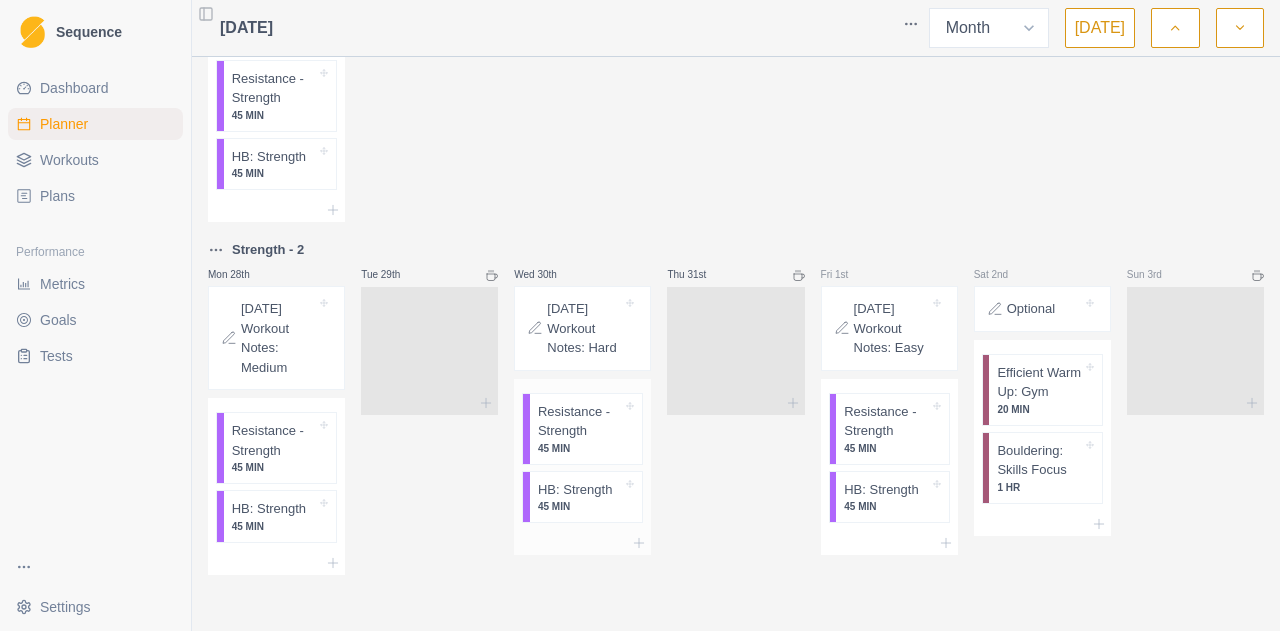click on "Resistance - Strength" at bounding box center (580, 421) 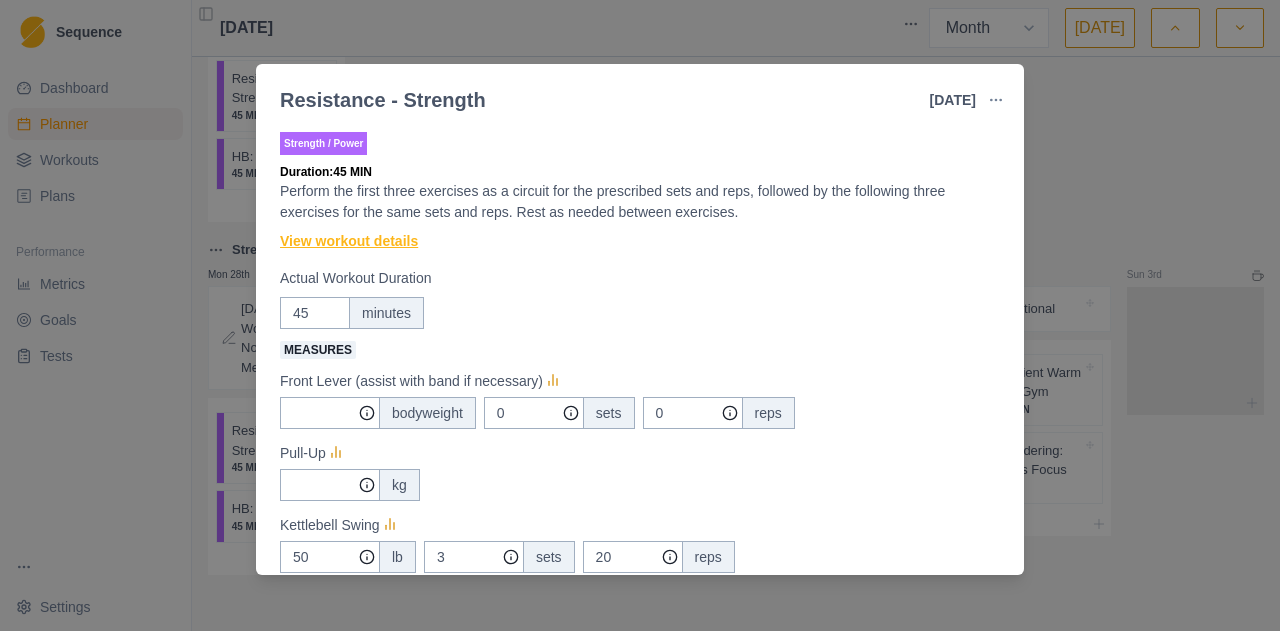 click on "View workout details" at bounding box center (349, 241) 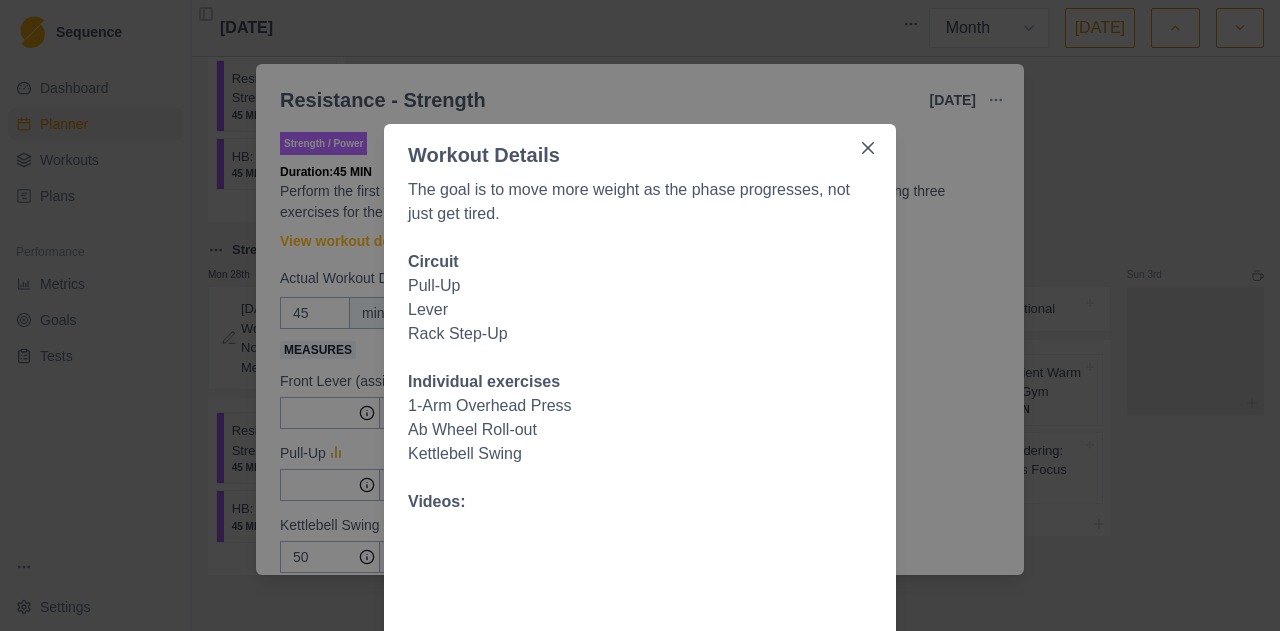 click on "Workout Details" at bounding box center [640, 147] 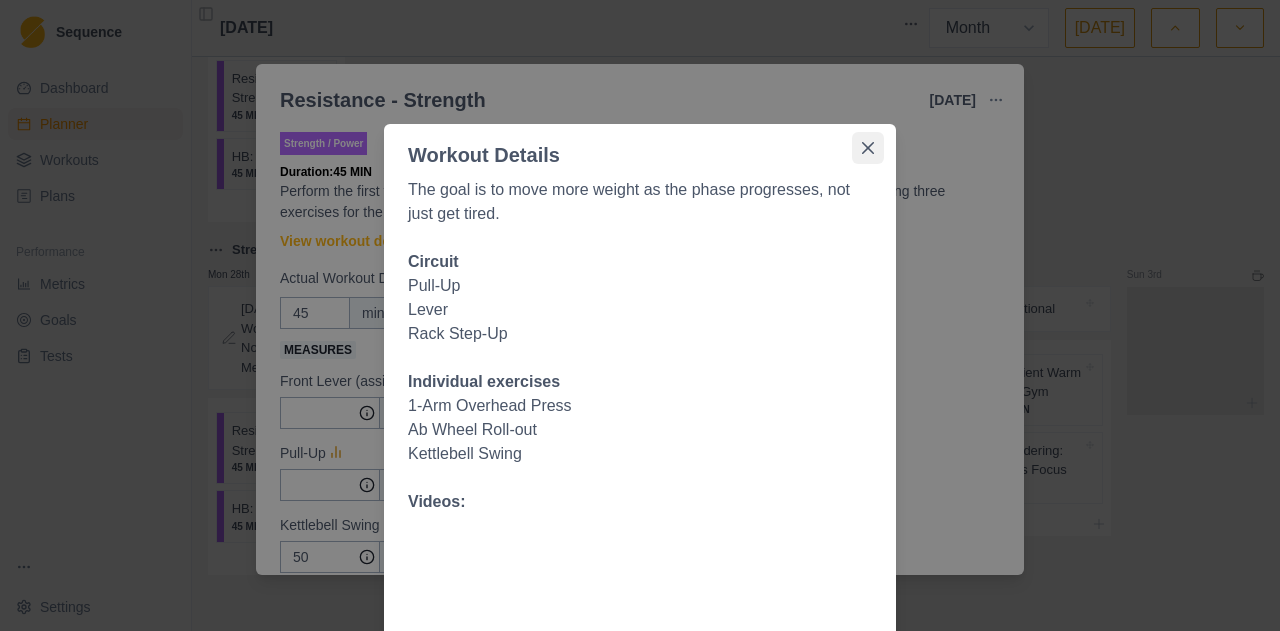 click 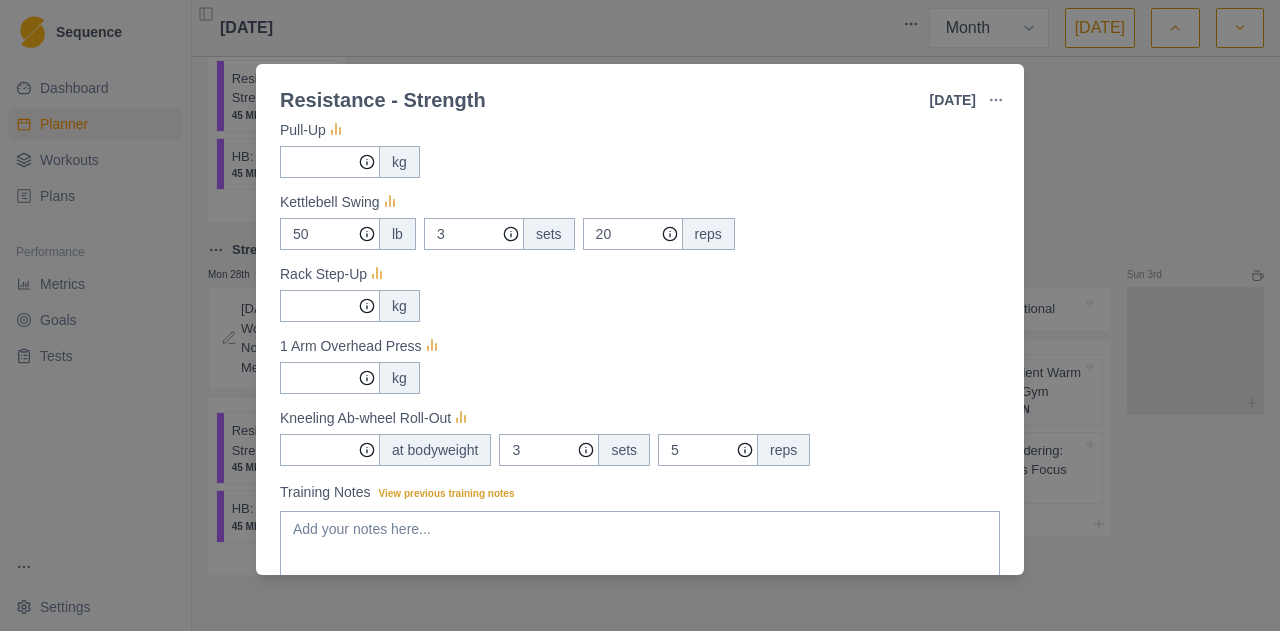 scroll, scrollTop: 0, scrollLeft: 0, axis: both 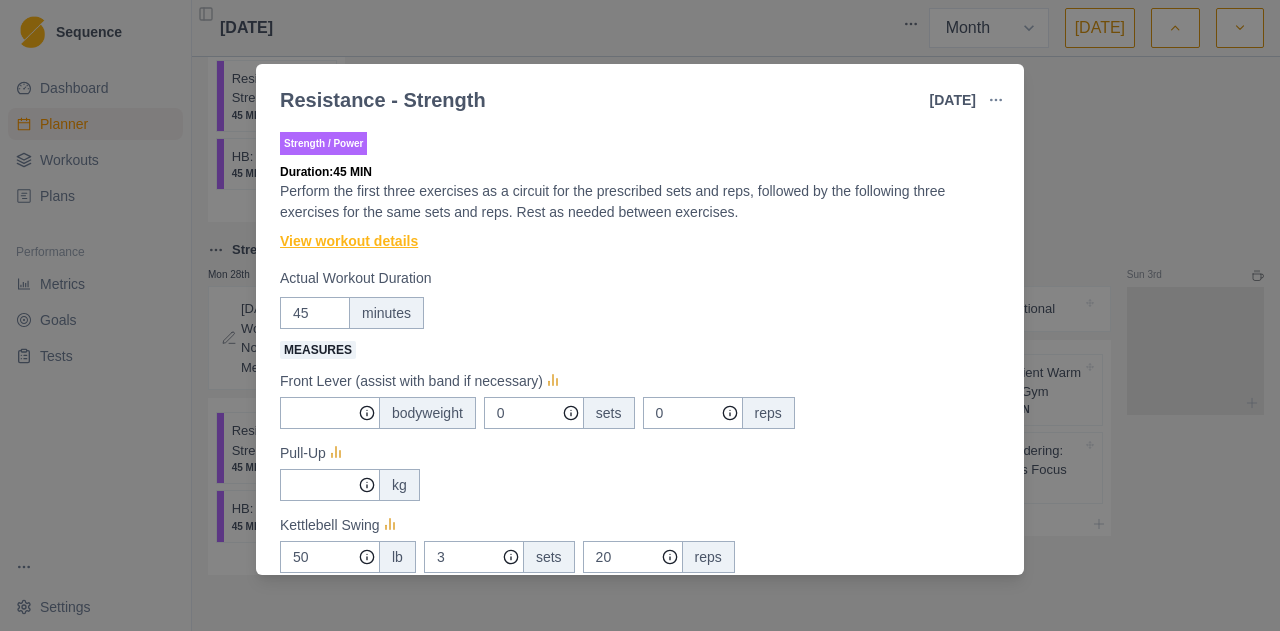 click on "View workout details" at bounding box center [349, 241] 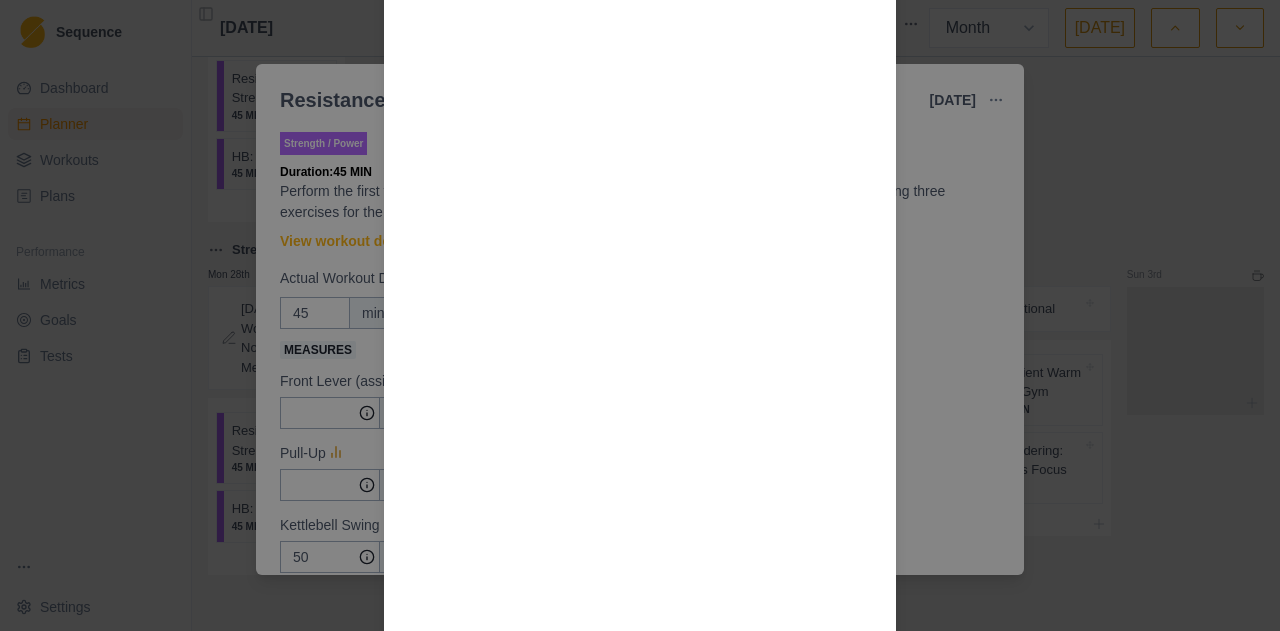 scroll, scrollTop: 481, scrollLeft: 0, axis: vertical 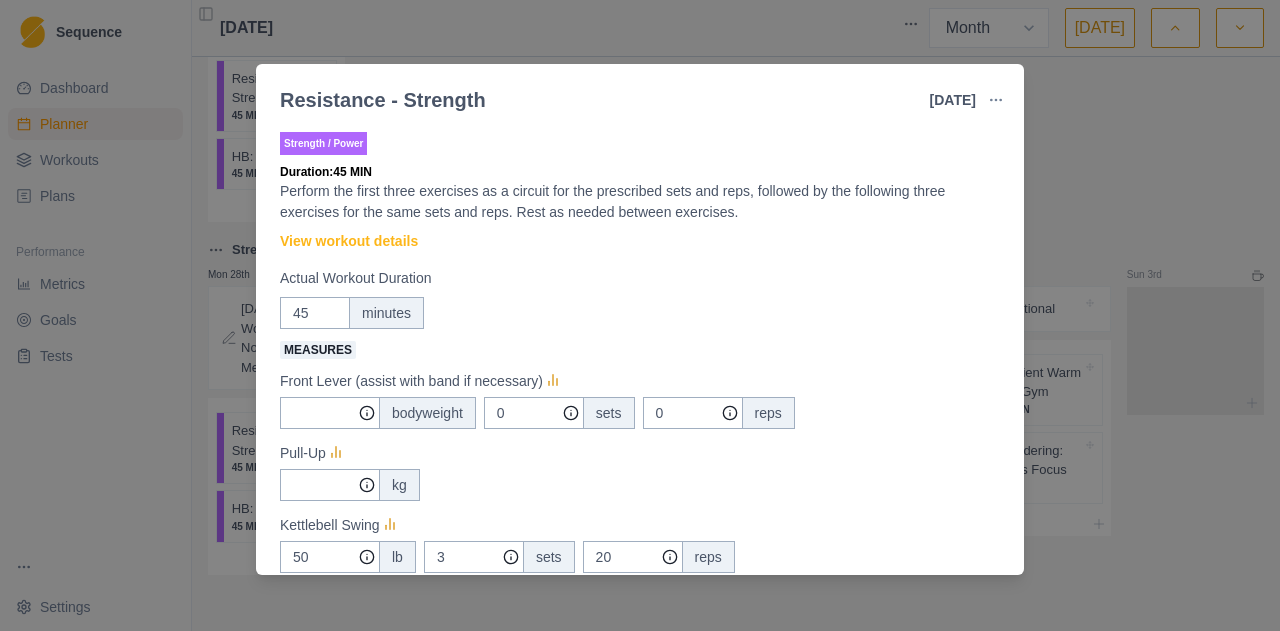 click on "Resistance - Strength [DATE] Link To Goal View Workout Metrics Edit Original Workout Reschedule Workout Remove From Schedule Strength / Power Duration:  45 MIN Perform the first three exercises as a circuit for the prescribed sets and reps, followed by the following three exercises for the same sets and reps. Rest as needed between exercises. View workout details Actual Workout Duration 45 minutes Measures Front Lever (assist with band if necessary) bodyweight 0 sets 0 reps Pull-Up kg Kettlebell Swing 50 lb 3 sets 20 reps Rack Step-Up kg 1 Arm Overhead Press kg Kneeling Ab-wheel  Roll-Out at bodyweight 3 sets 5 reps Training Notes View previous training notes Mark as Incomplete Complete Workout" at bounding box center (640, 315) 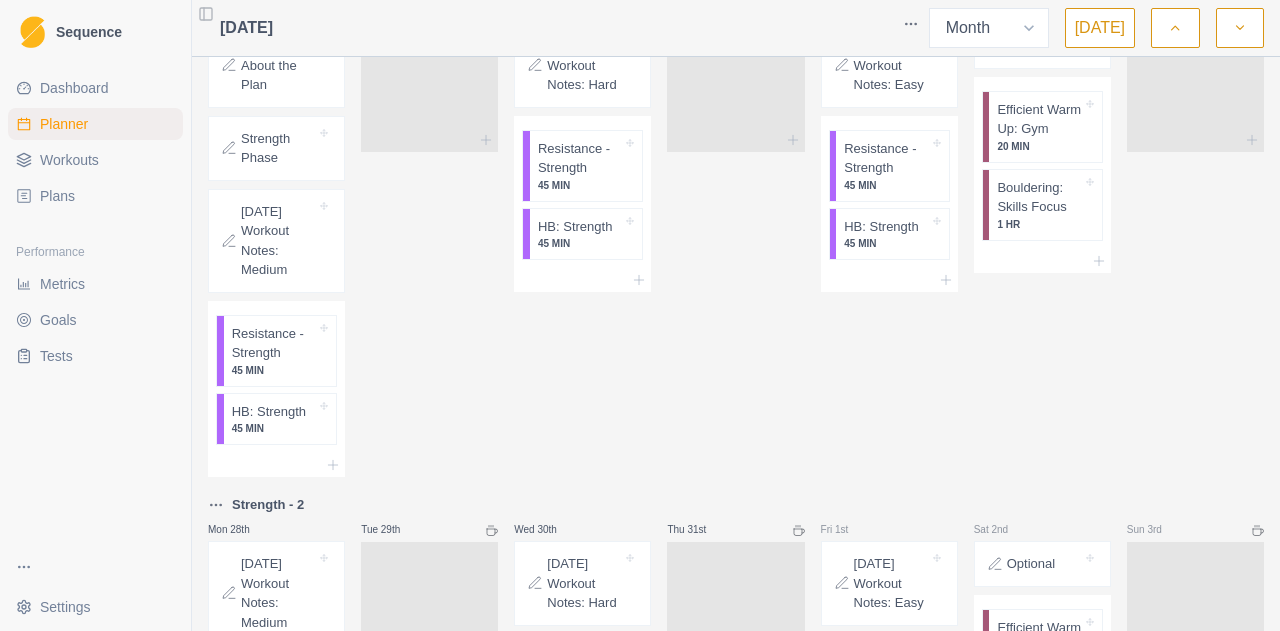 scroll, scrollTop: 1672, scrollLeft: 0, axis: vertical 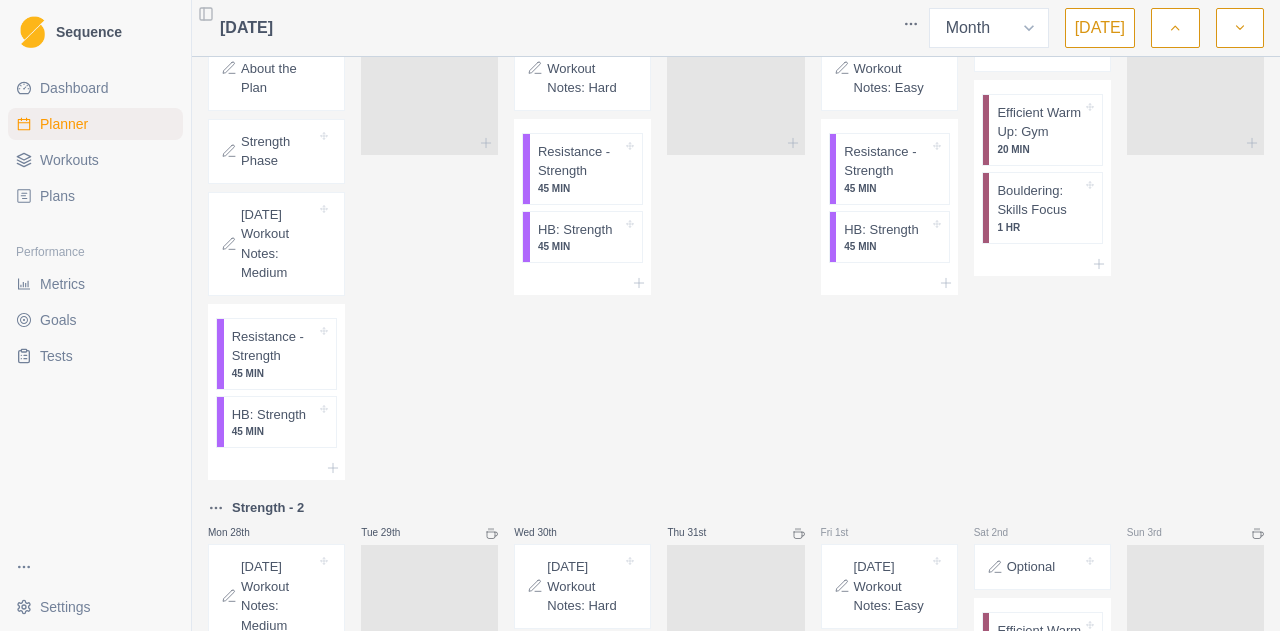 click on "[DATE] Workout Notes: Hard" at bounding box center [582, 68] 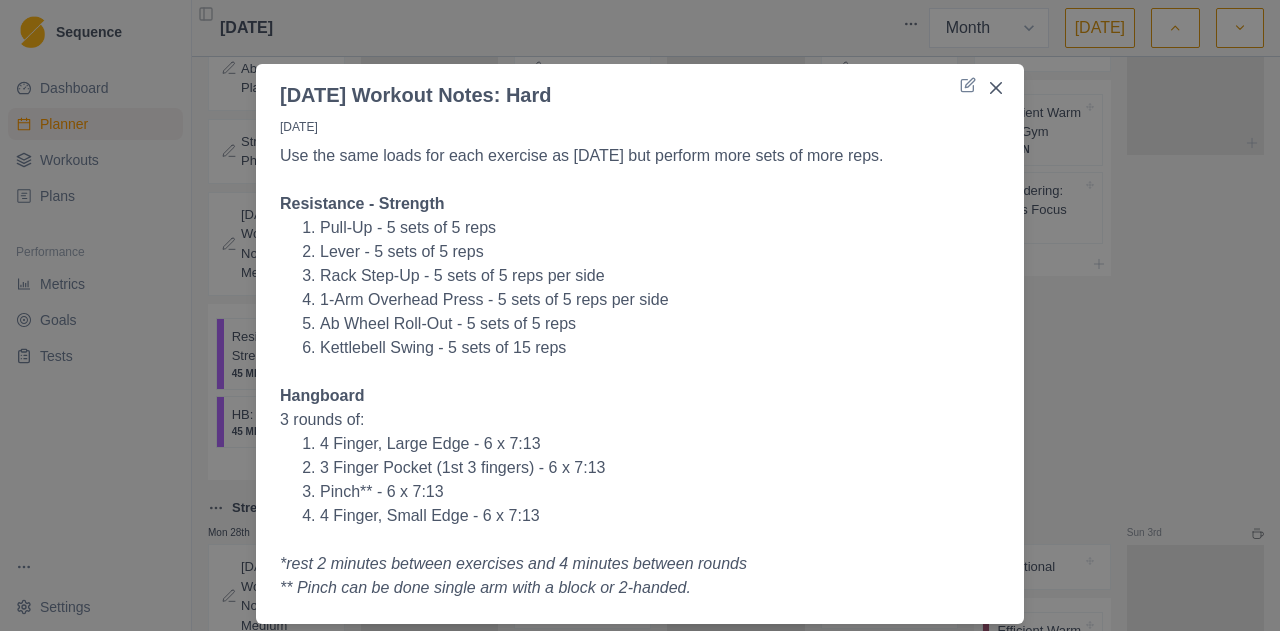 click at bounding box center (640, 180) 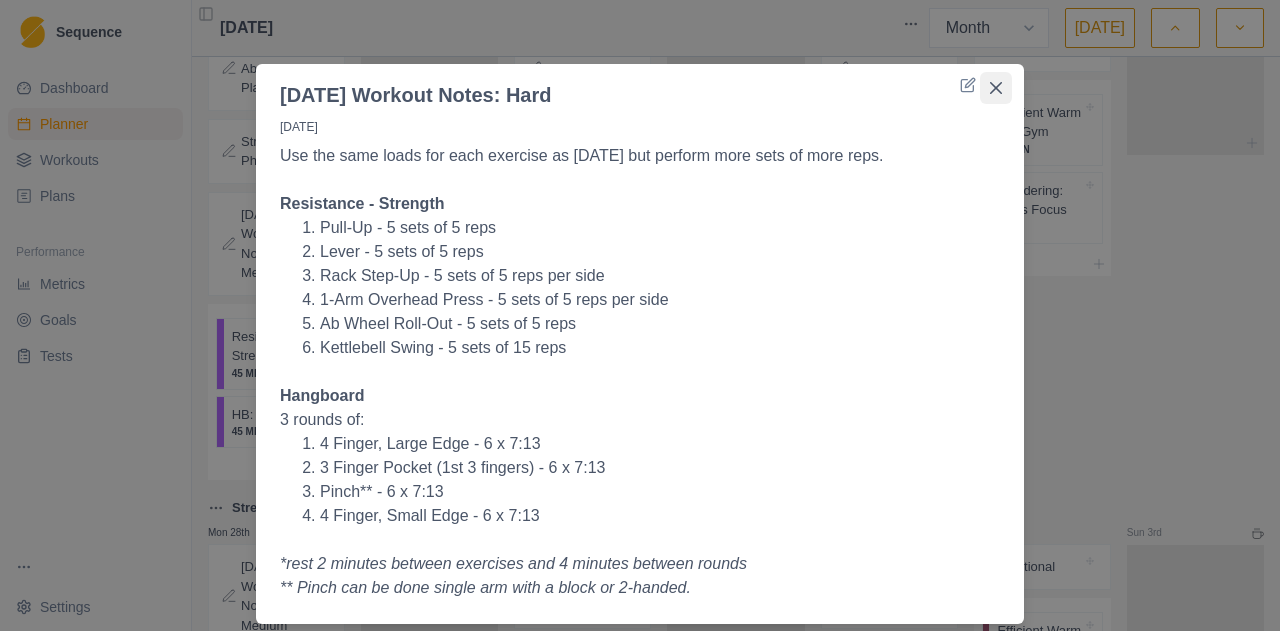 click 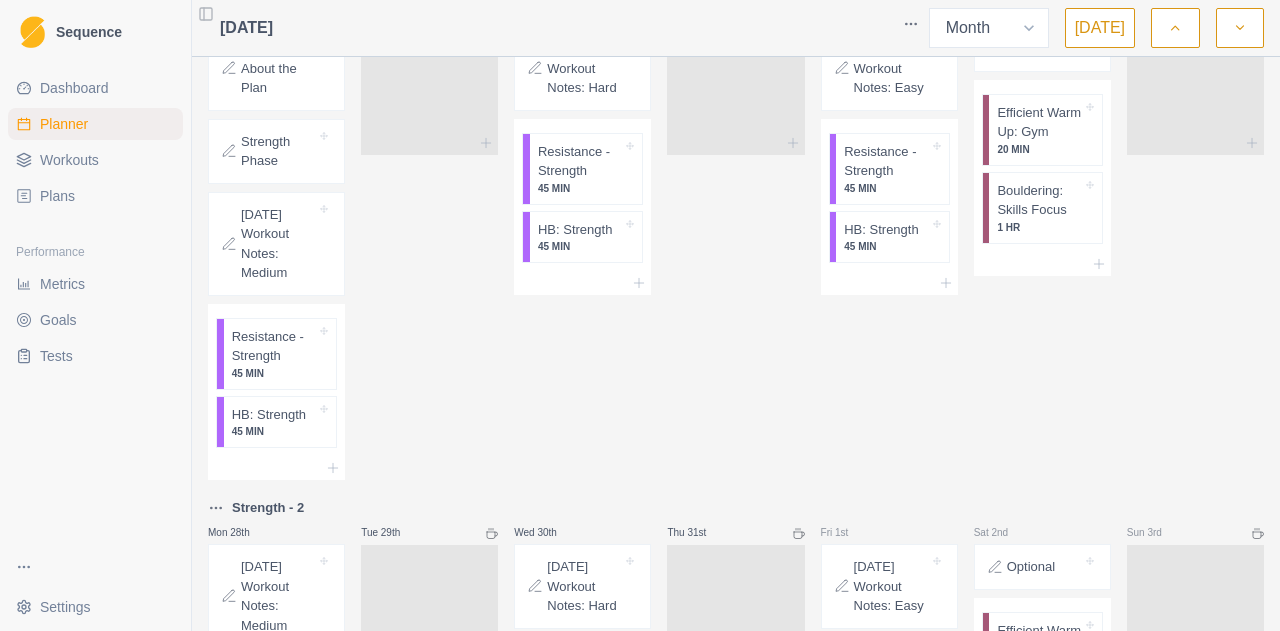 click on "[DATE] Workout Notes: Easy" at bounding box center [891, 68] 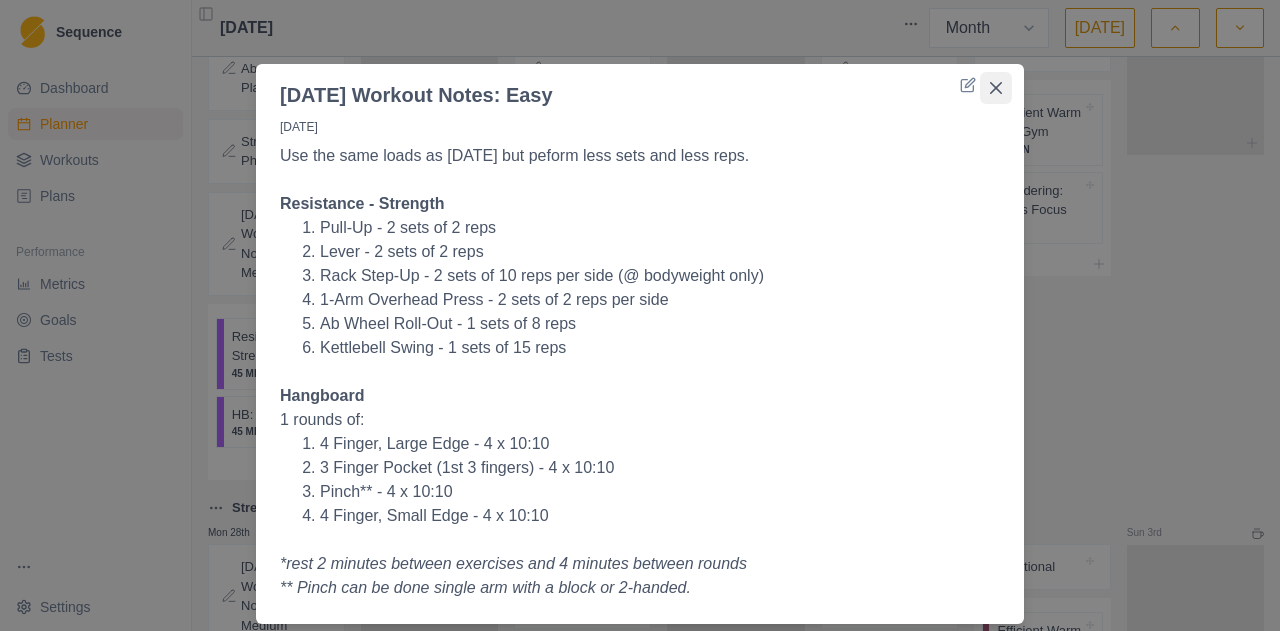 click 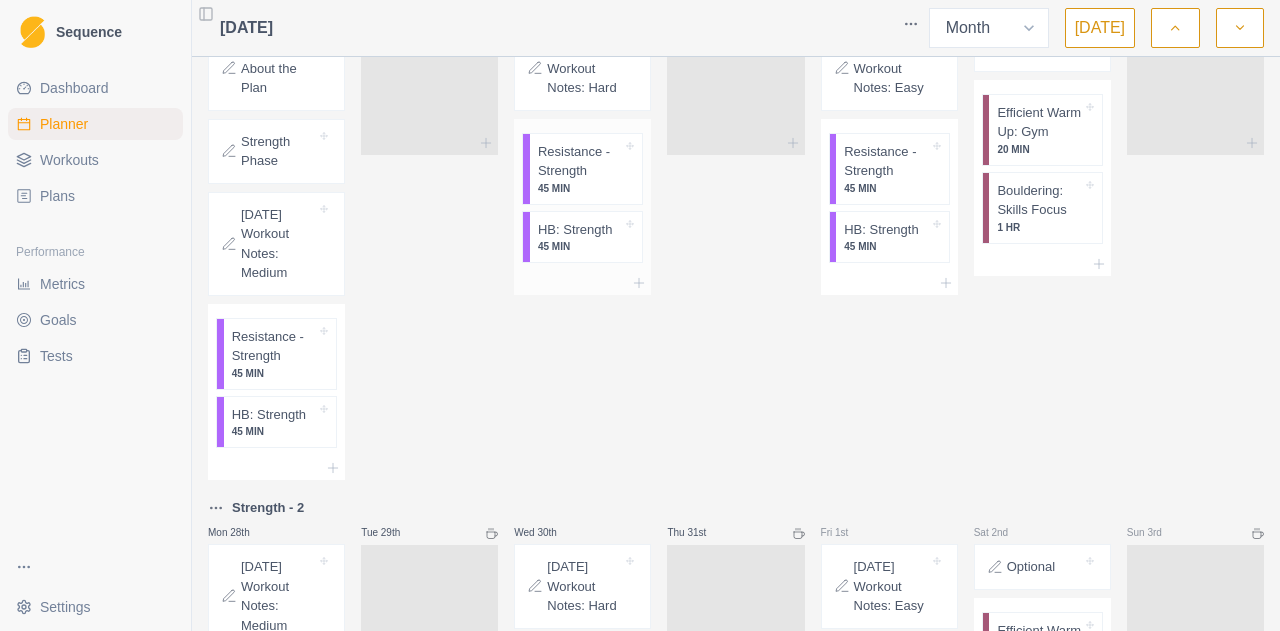 click on "45 MIN" at bounding box center (580, 246) 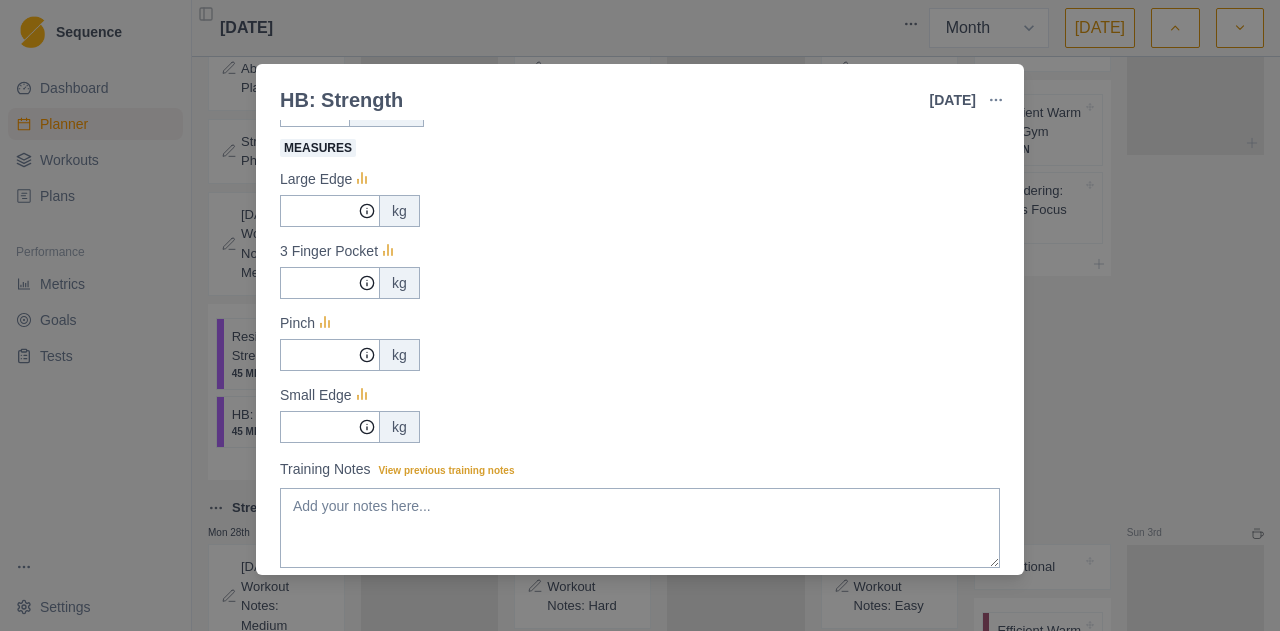 scroll, scrollTop: 0, scrollLeft: 0, axis: both 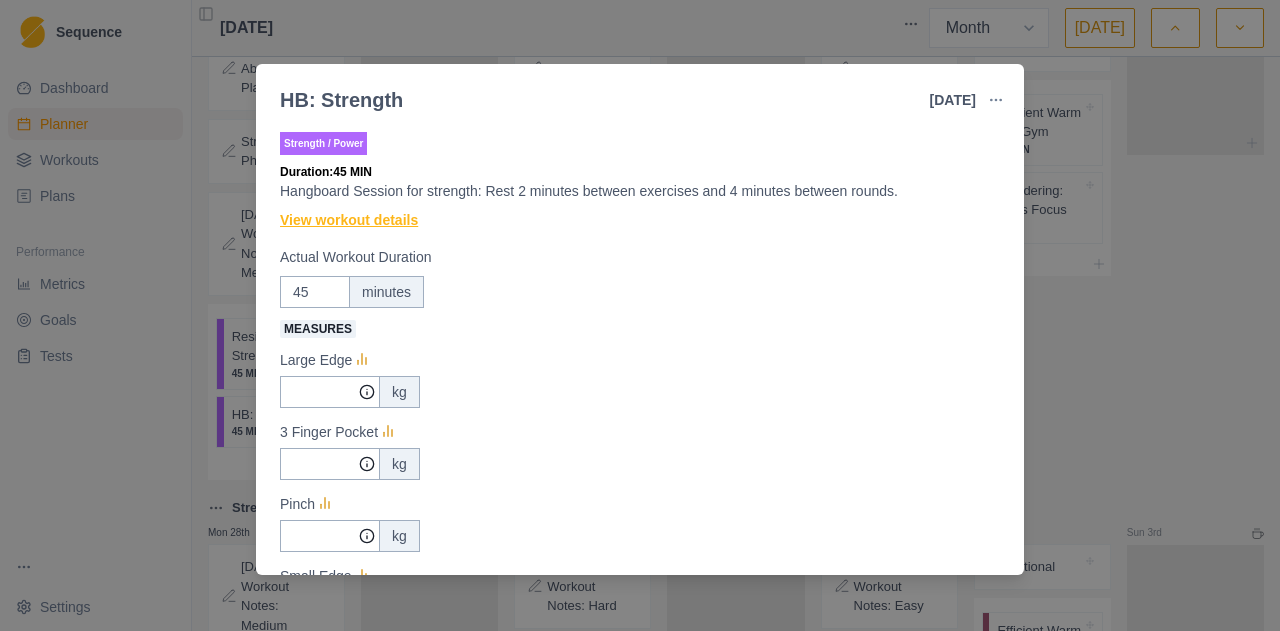 click on "View workout details" at bounding box center (349, 220) 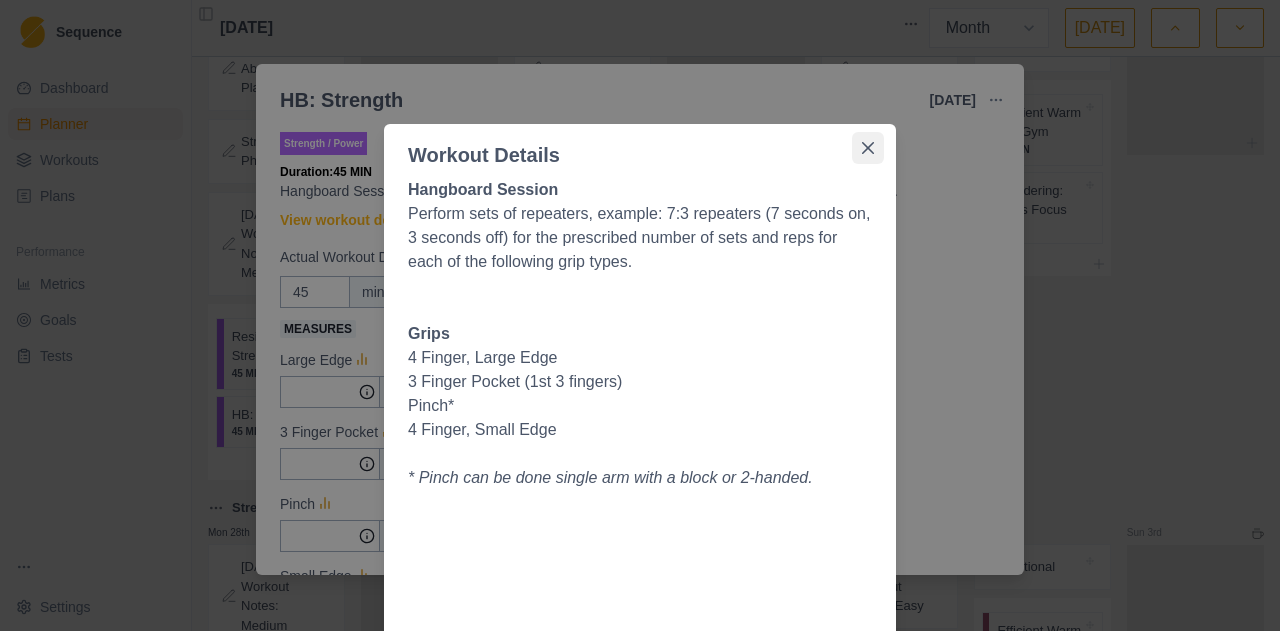 click 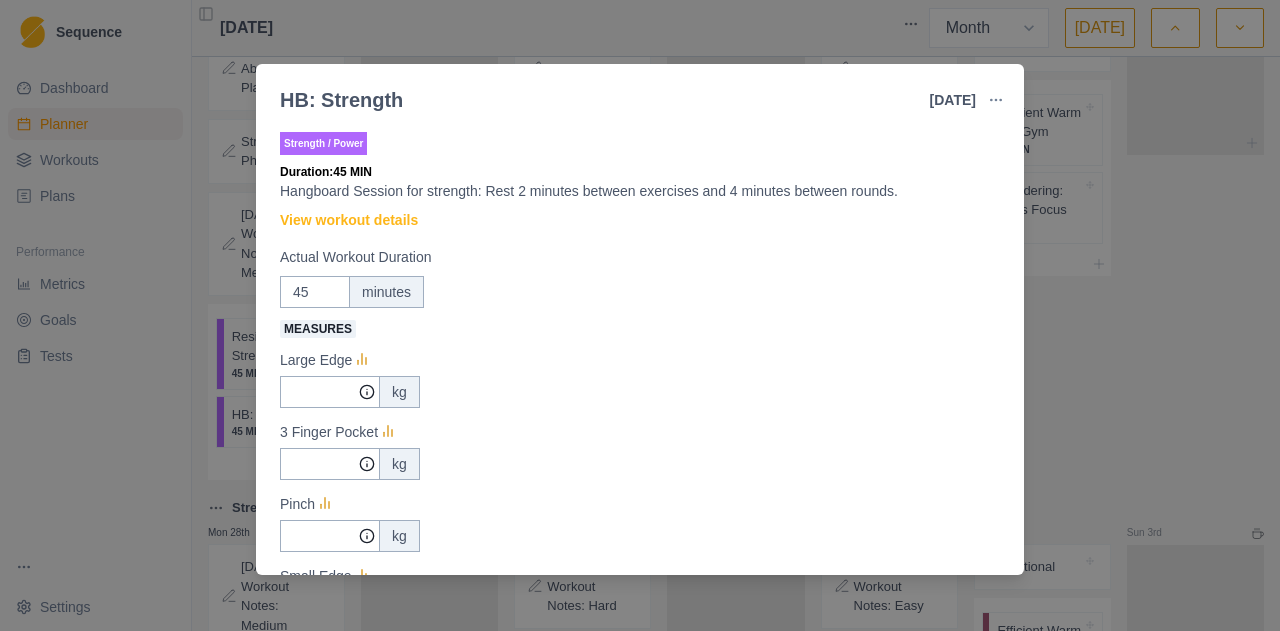 click on "Strength / Power Duration:  45 MIN Hangboard Session for strength: Rest 2 minutes between exercises and 4 minutes between rounds. View workout details Actual Workout Duration 45 minutes Measures Large Edge kg 3 Finger Pocket kg Pinch kg Small Edge kg Training Notes View previous training notes Mark as Incomplete Complete Workout" at bounding box center (640, 347) 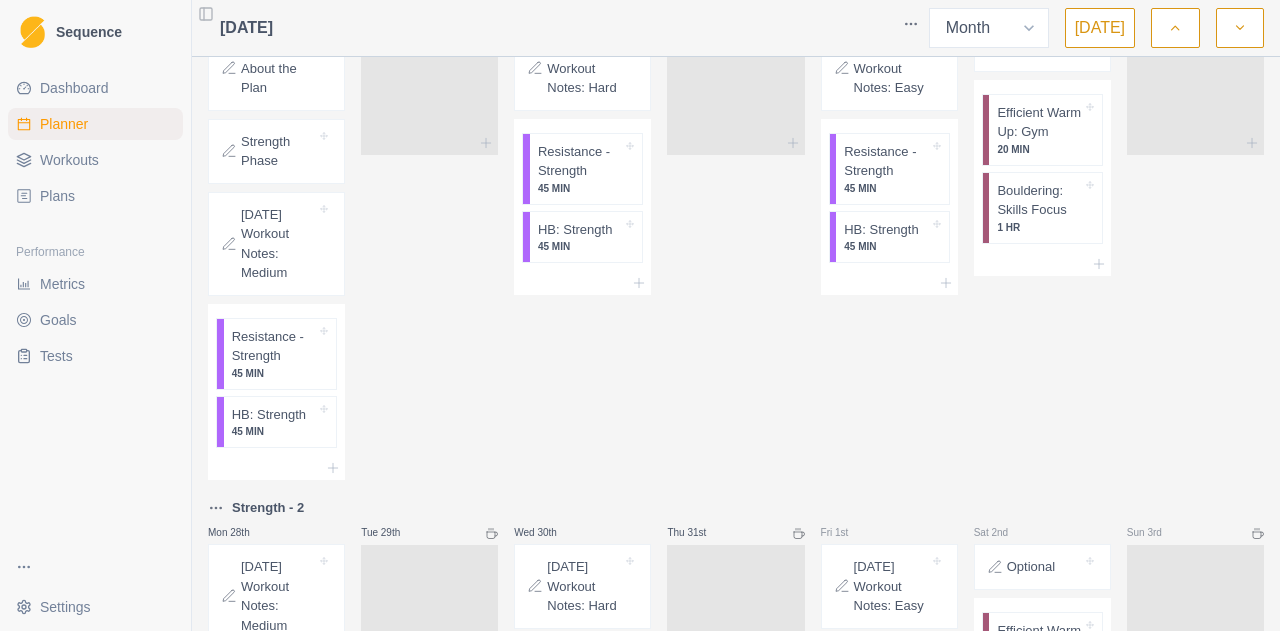 drag, startPoint x: 1264, startPoint y: 459, endPoint x: 1279, endPoint y: 517, distance: 59.908264 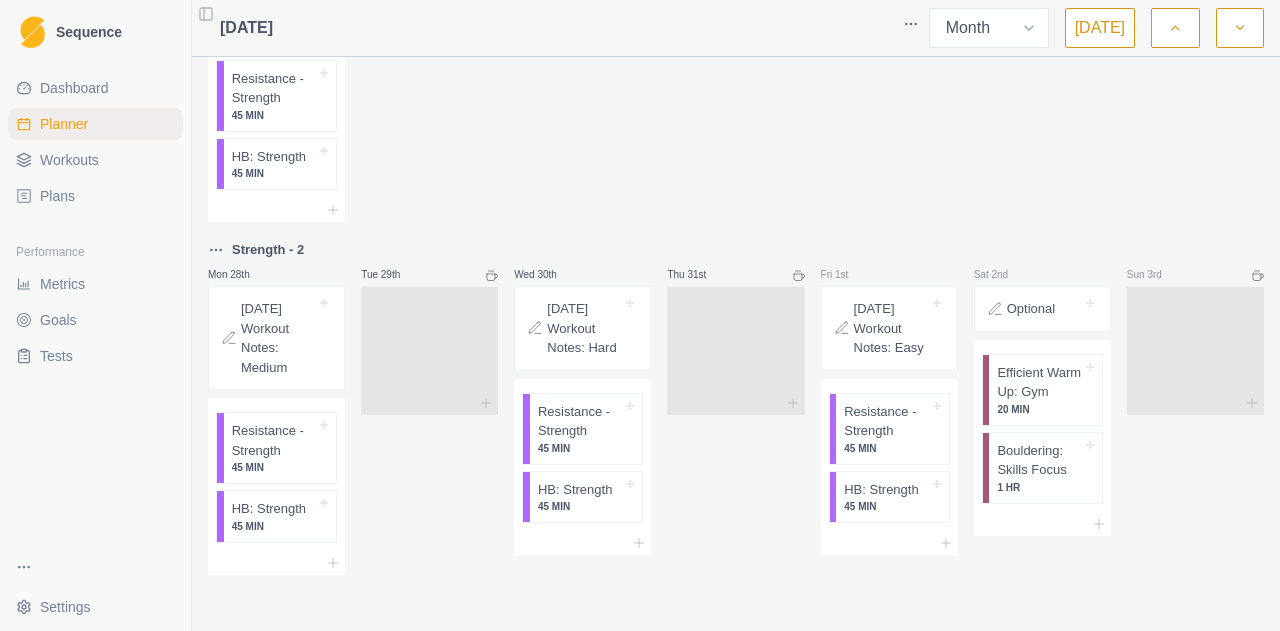 scroll, scrollTop: 2032, scrollLeft: 0, axis: vertical 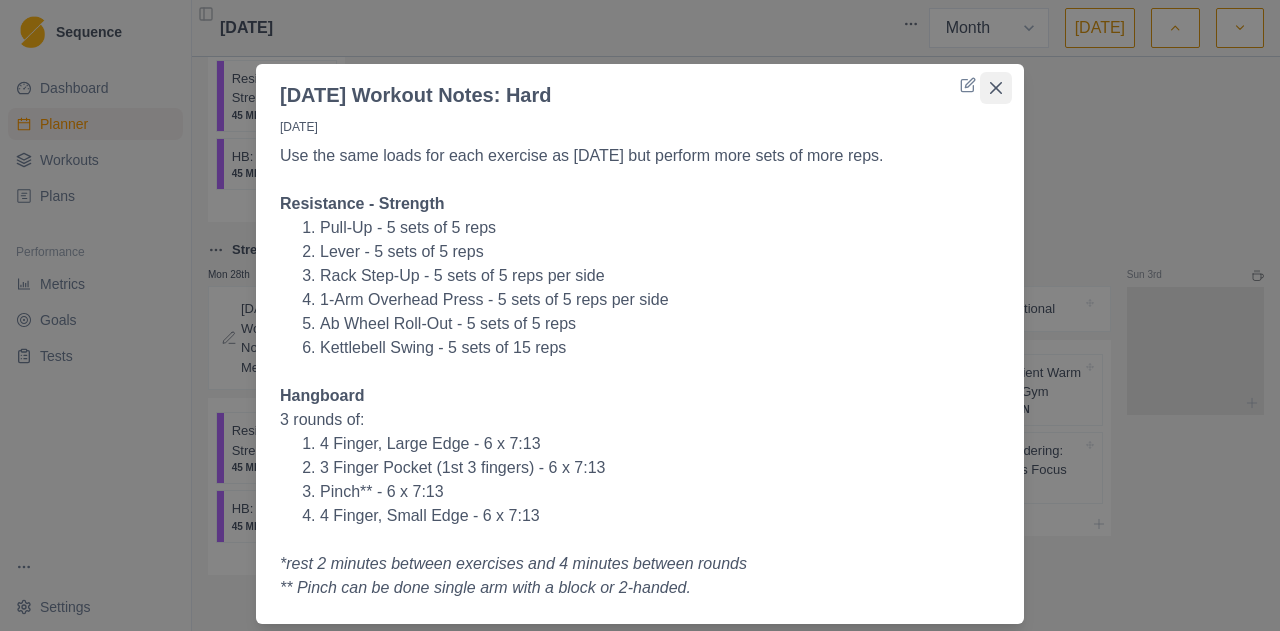 click 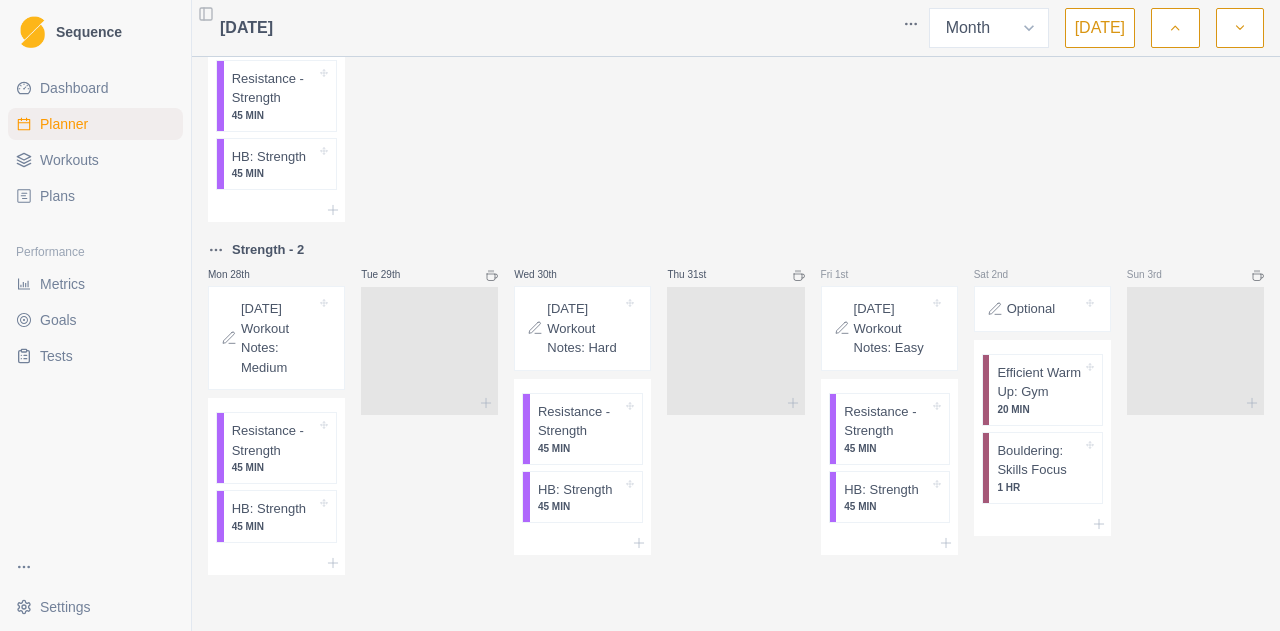 click on "[DATE] Workout Notes: Easy" at bounding box center (891, 328) 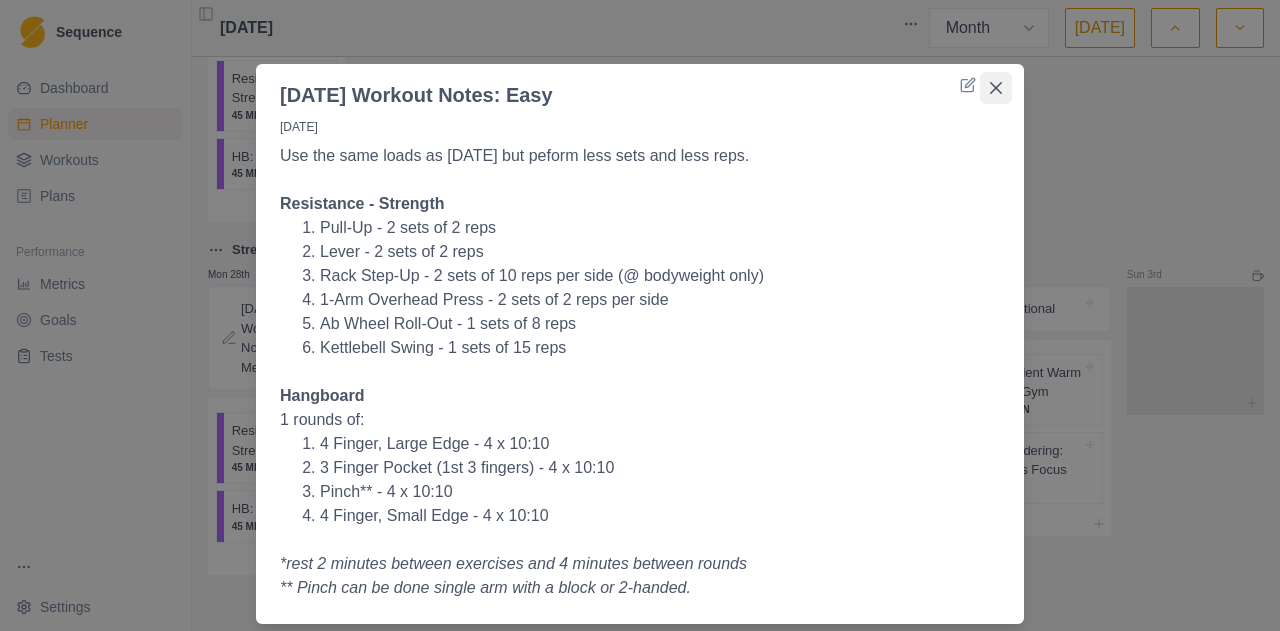 click 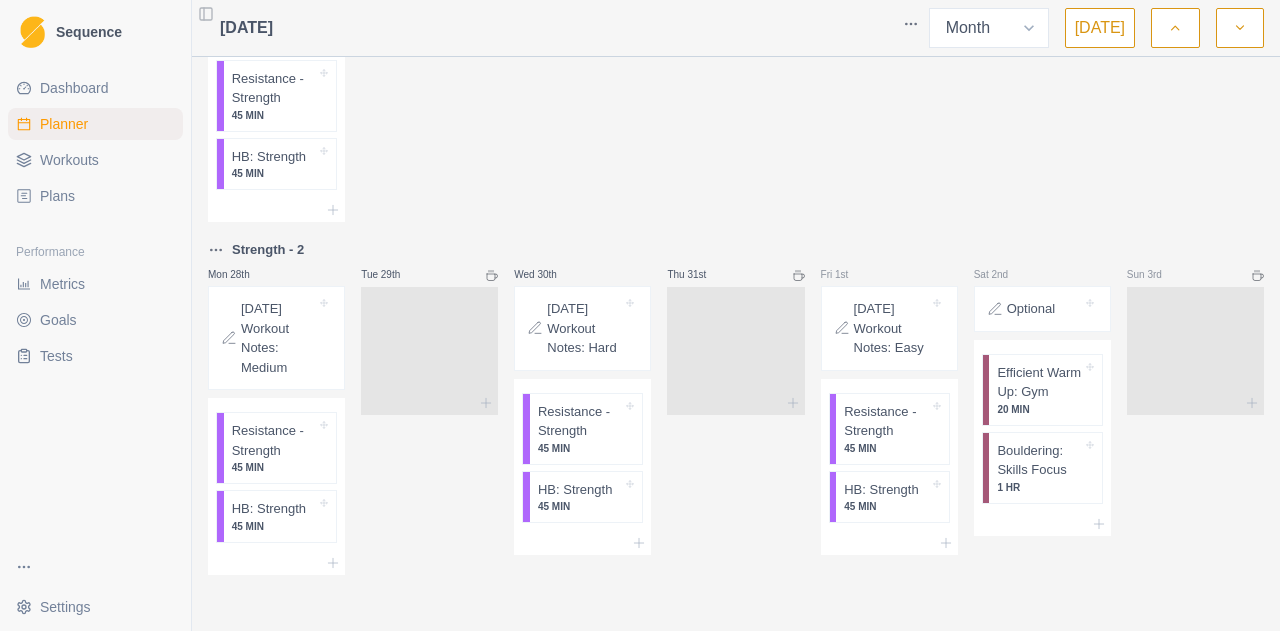 click 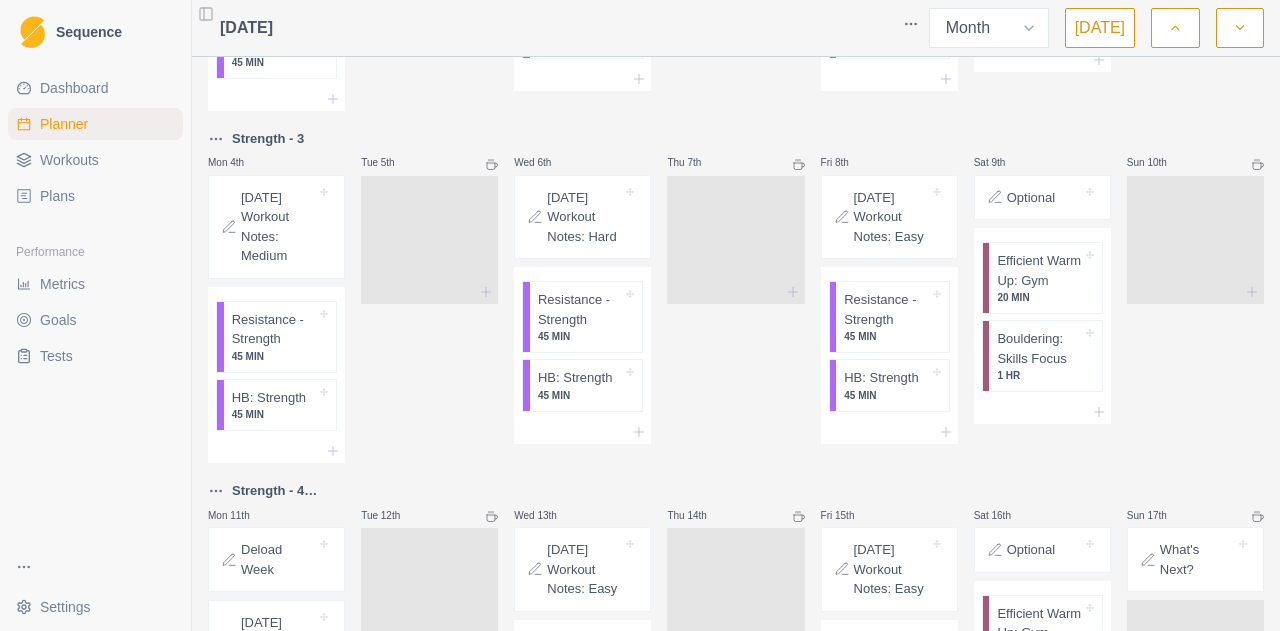 scroll, scrollTop: 301, scrollLeft: 0, axis: vertical 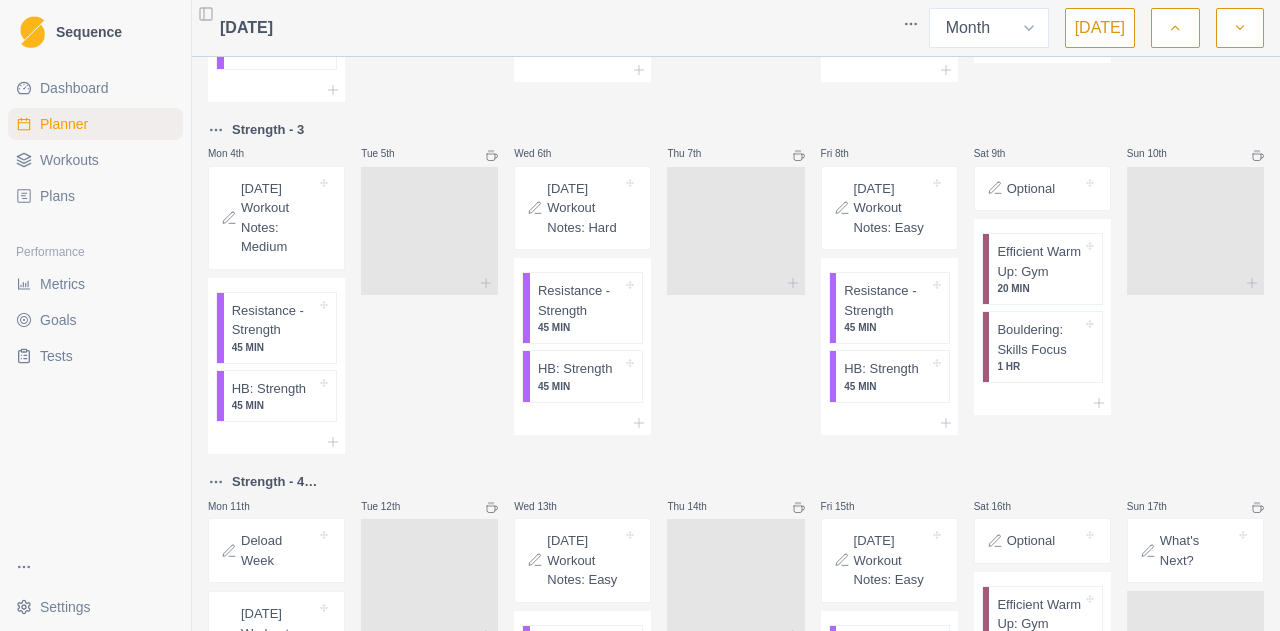 click on "[DATE] Workout Notes: Medium" at bounding box center [278, 218] 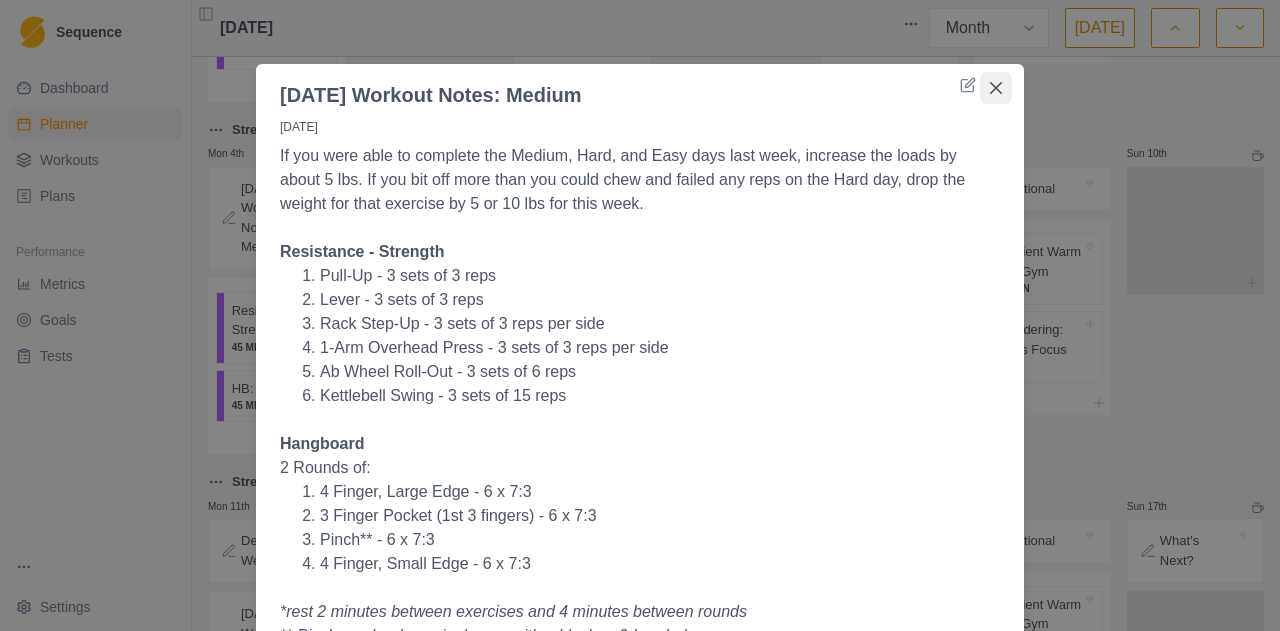 click at bounding box center (996, 88) 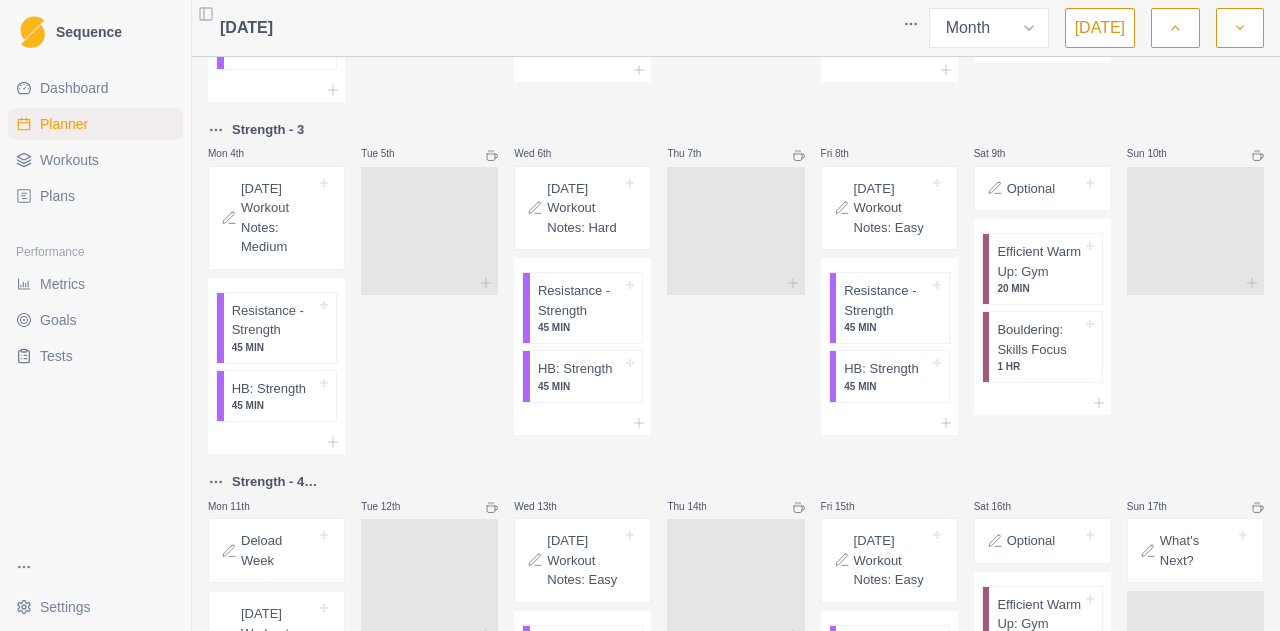 click on "[DATE] Workout Notes: Easy" at bounding box center [584, 560] 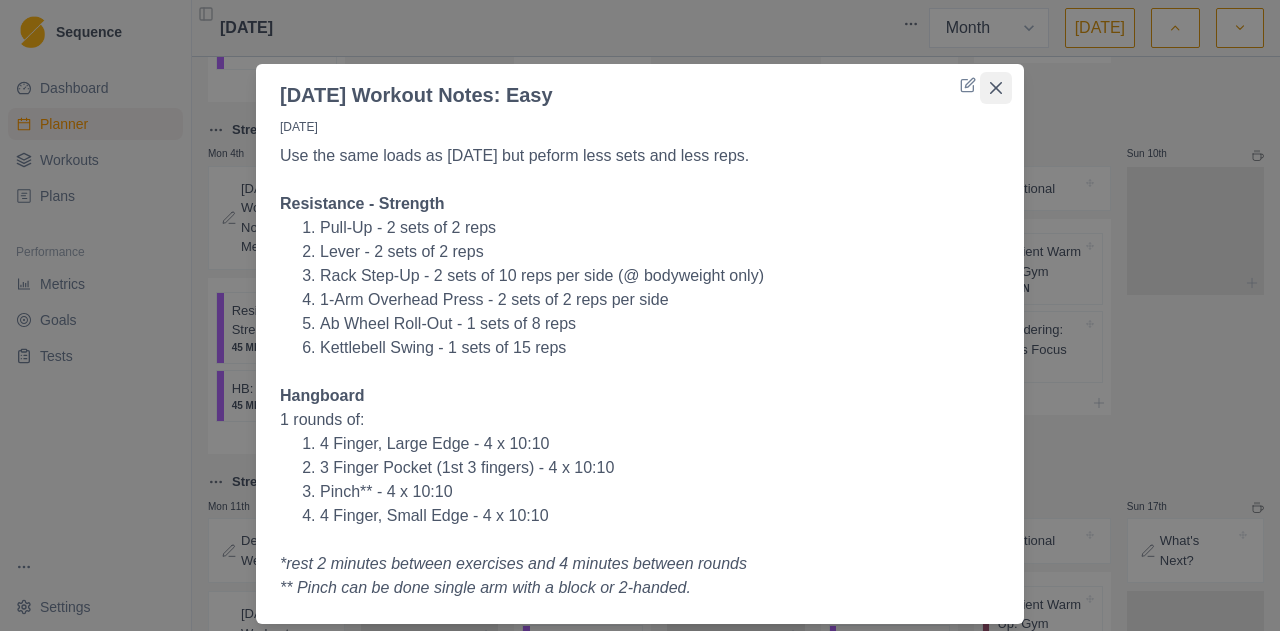click at bounding box center (996, 88) 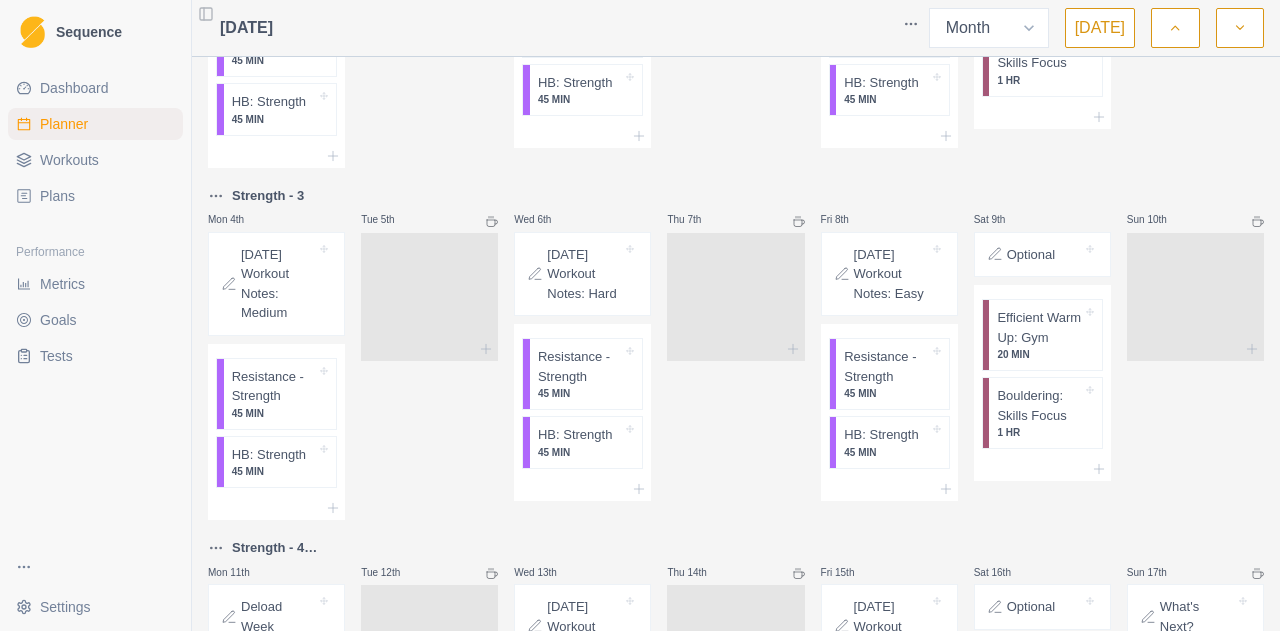 scroll, scrollTop: 222, scrollLeft: 0, axis: vertical 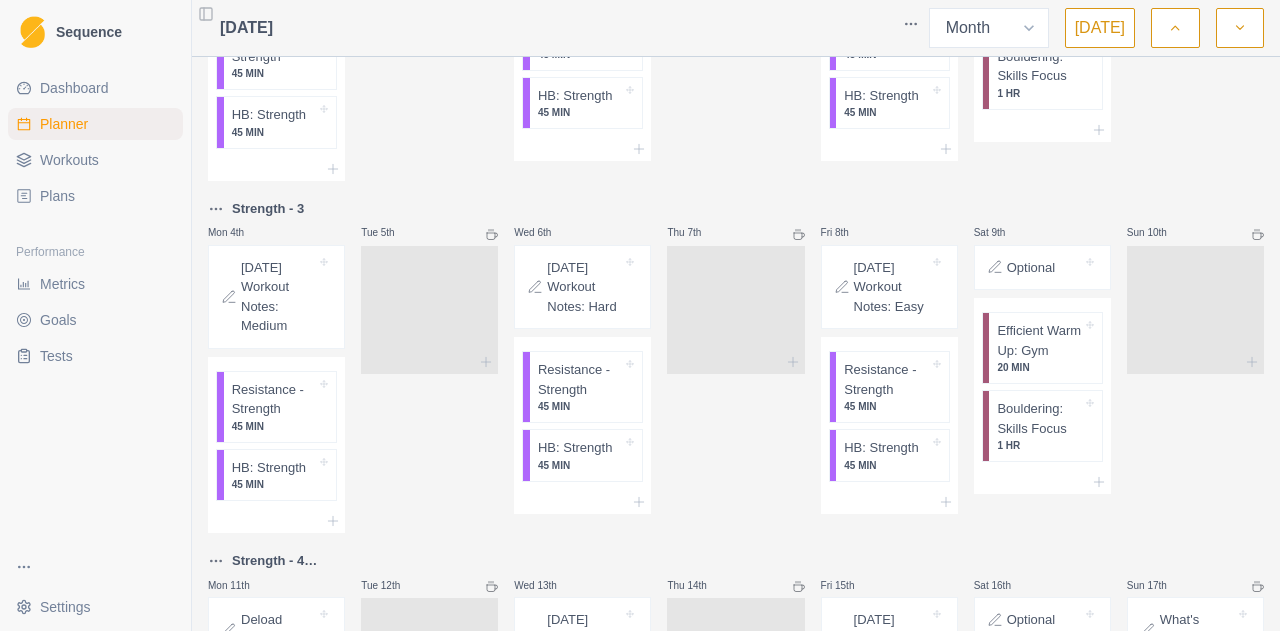 click on "[DATE] Workout Notes: Hard" at bounding box center [584, 287] 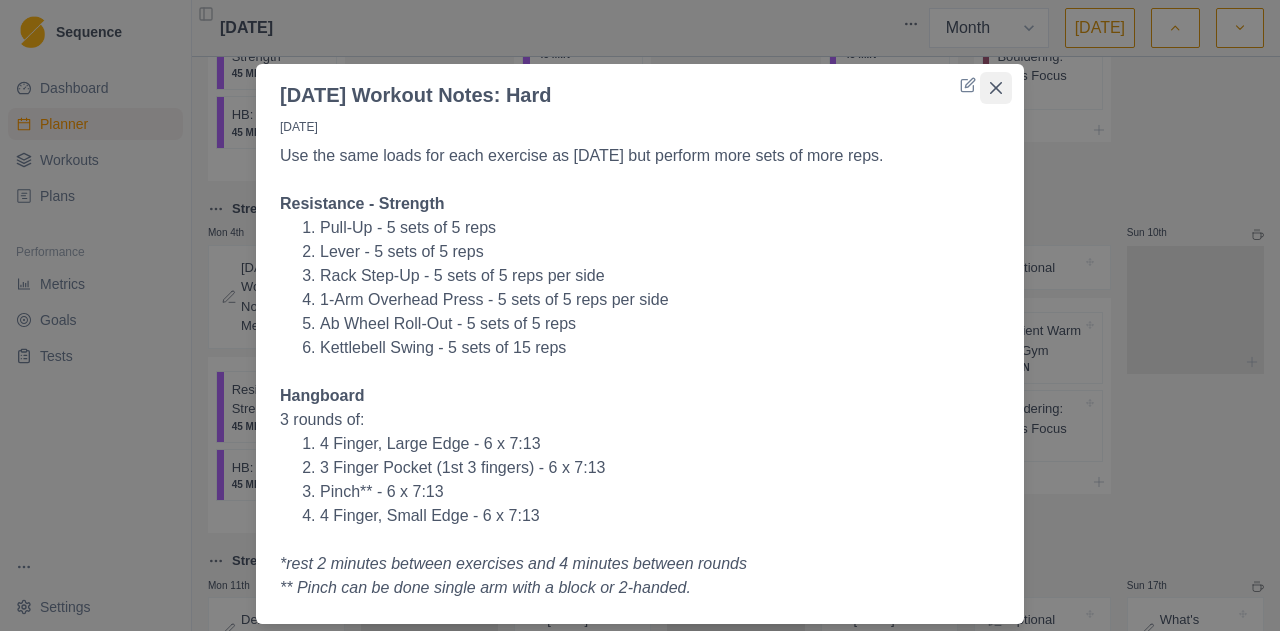 click at bounding box center [996, 88] 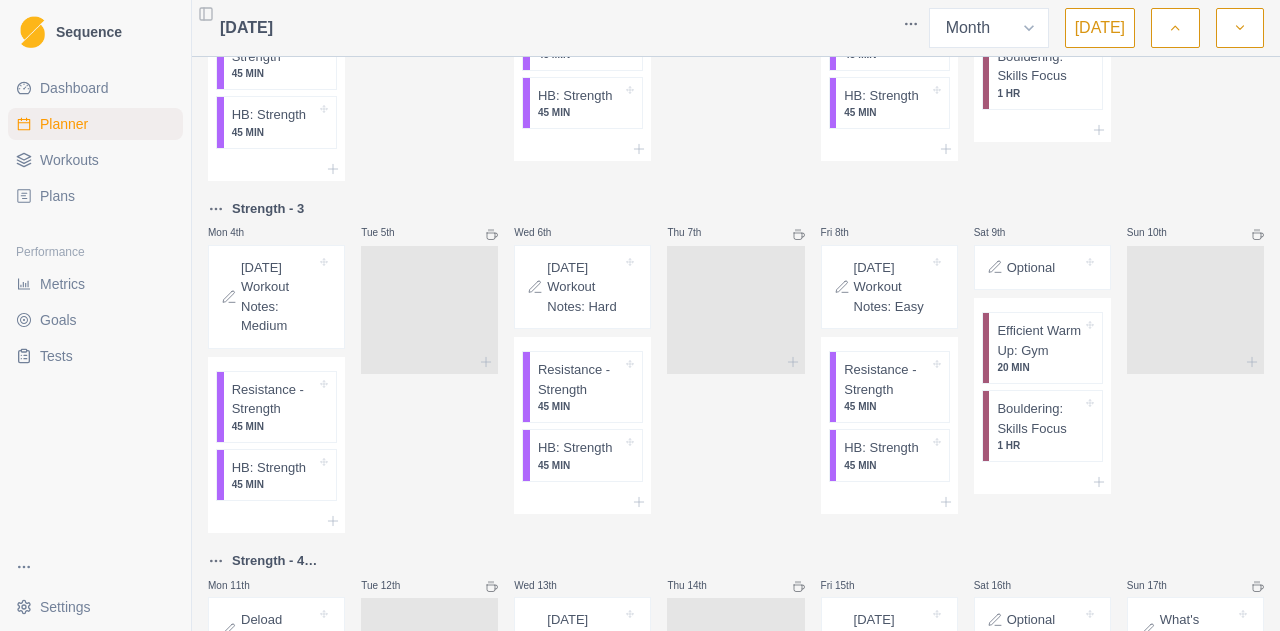 click on "[DATE] Workout Notes: Medium" at bounding box center [278, 297] 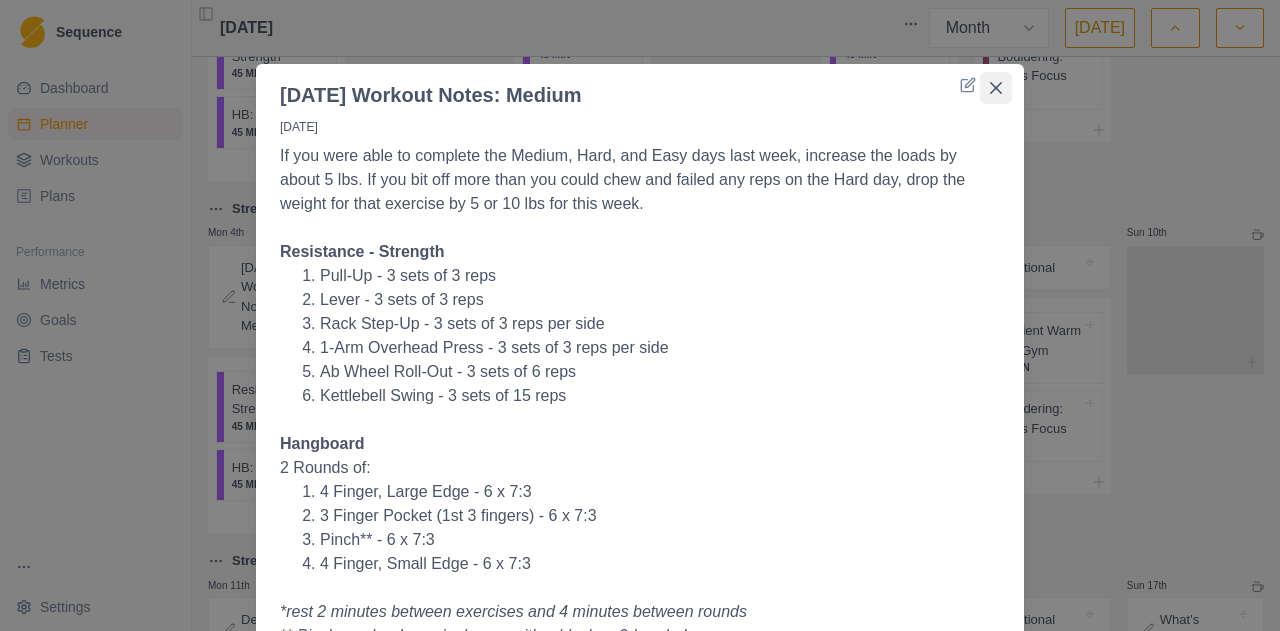 click 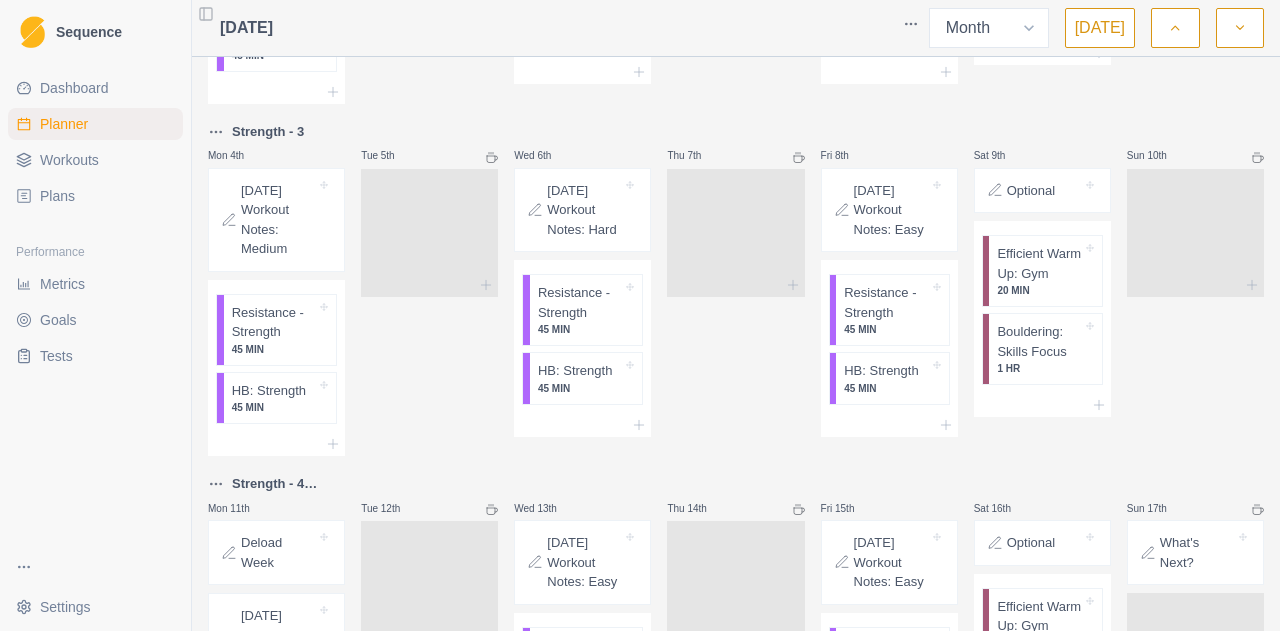 scroll, scrollTop: 298, scrollLeft: 0, axis: vertical 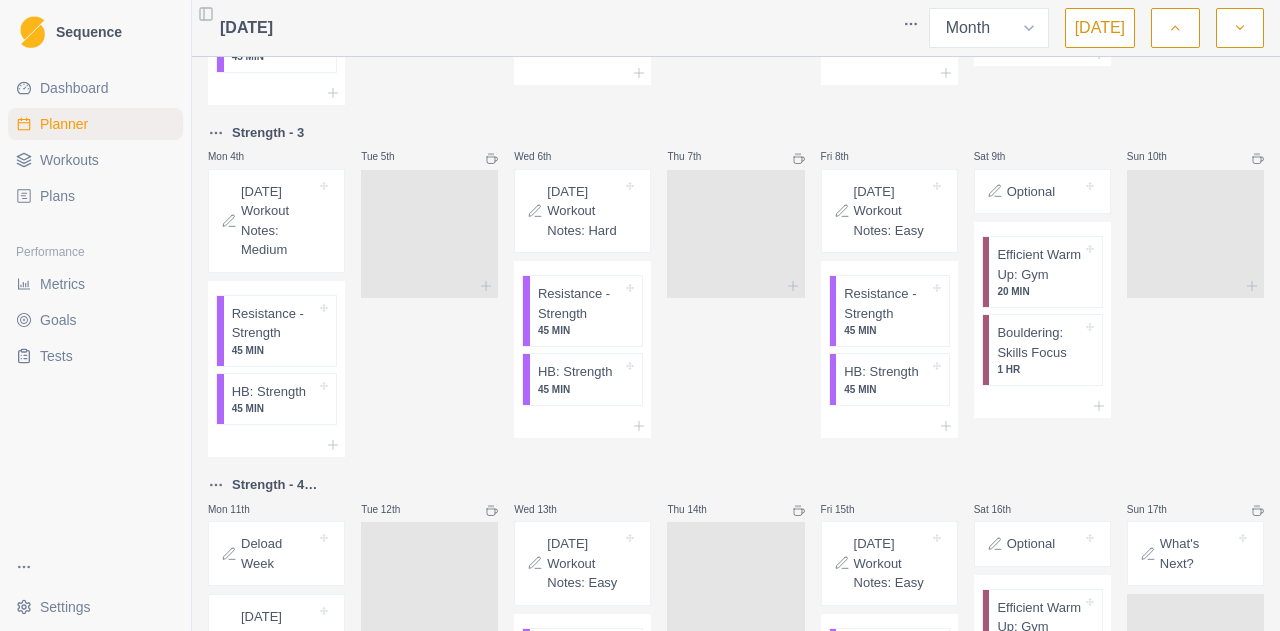 click on "[DATE] Workout Notes: Hard" at bounding box center (584, 211) 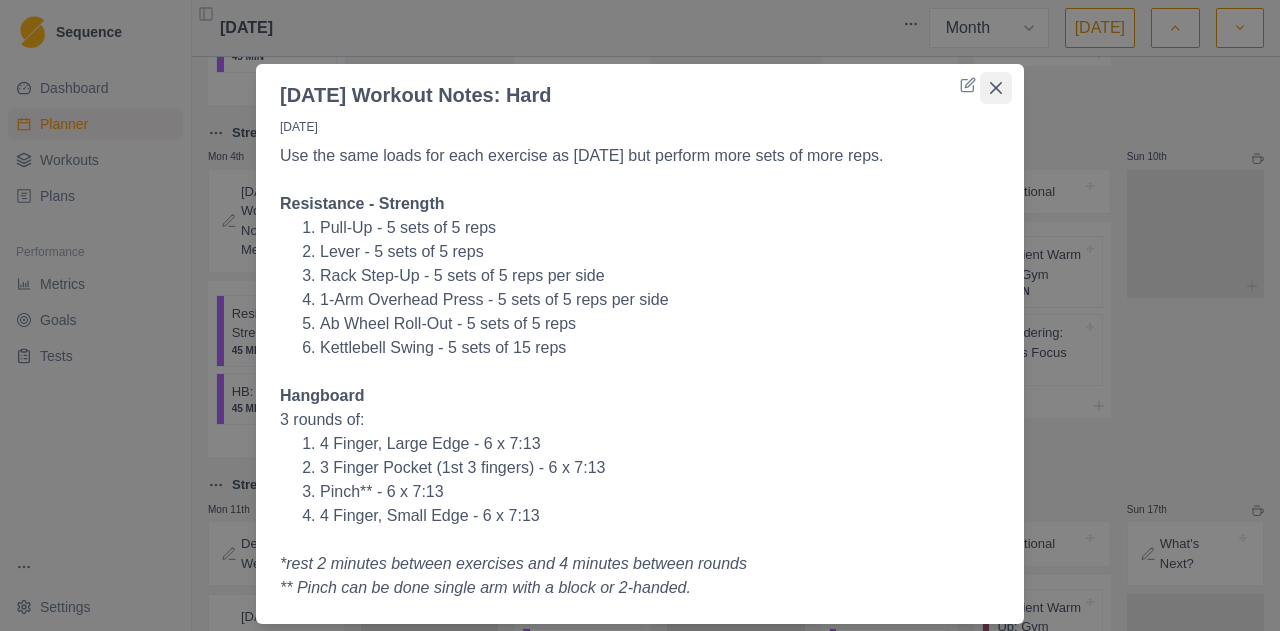 click 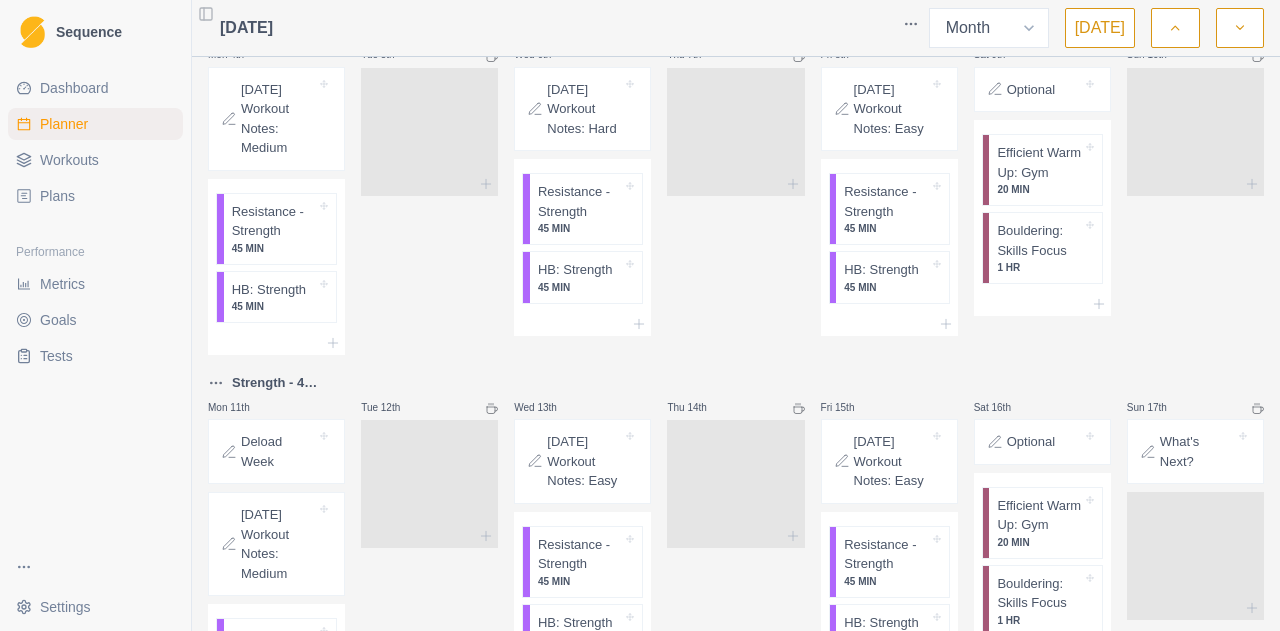 scroll, scrollTop: 392, scrollLeft: 0, axis: vertical 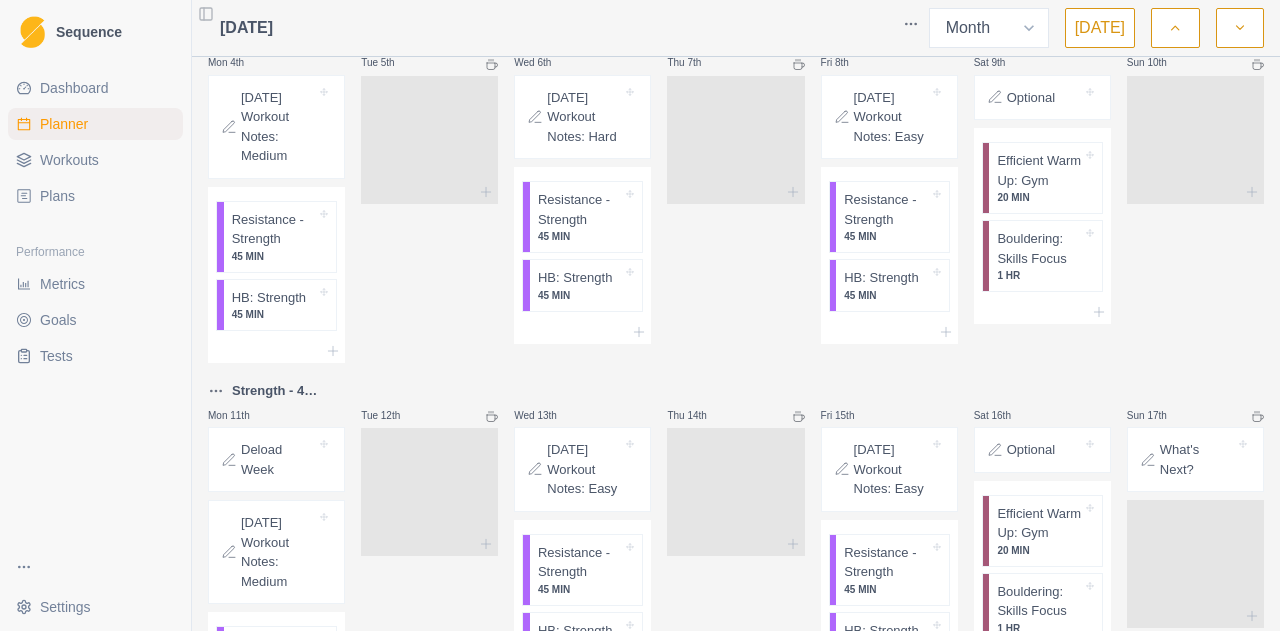 click on "[DATE] Workout Notes: Easy" at bounding box center (891, 117) 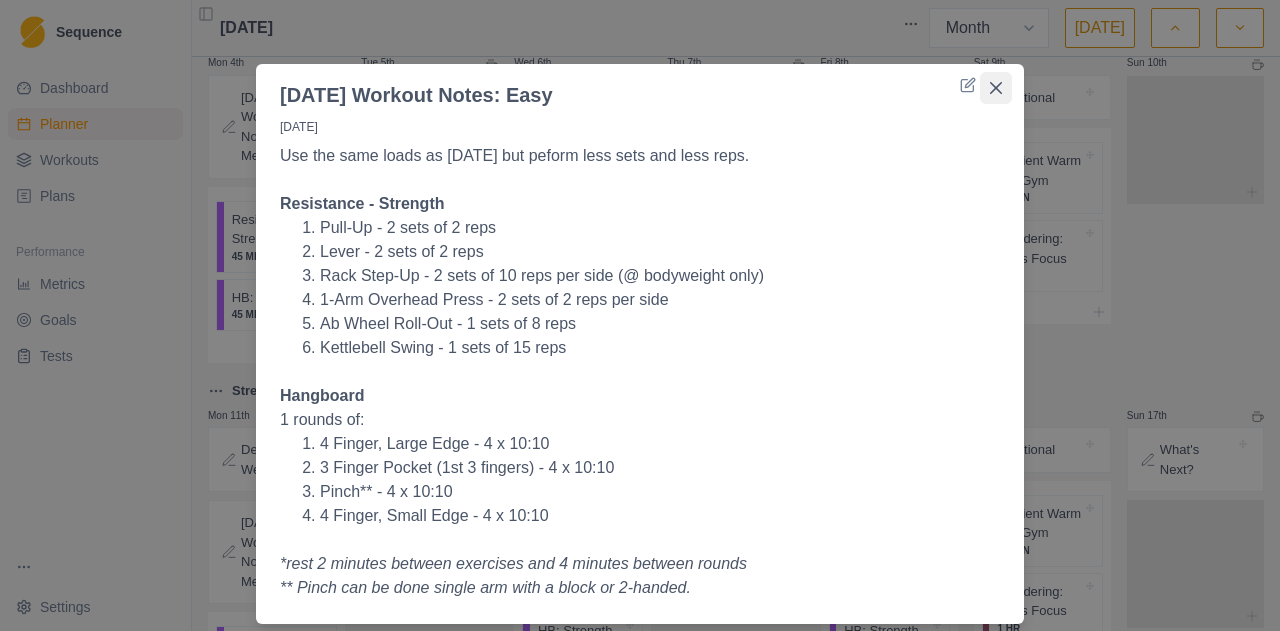 click 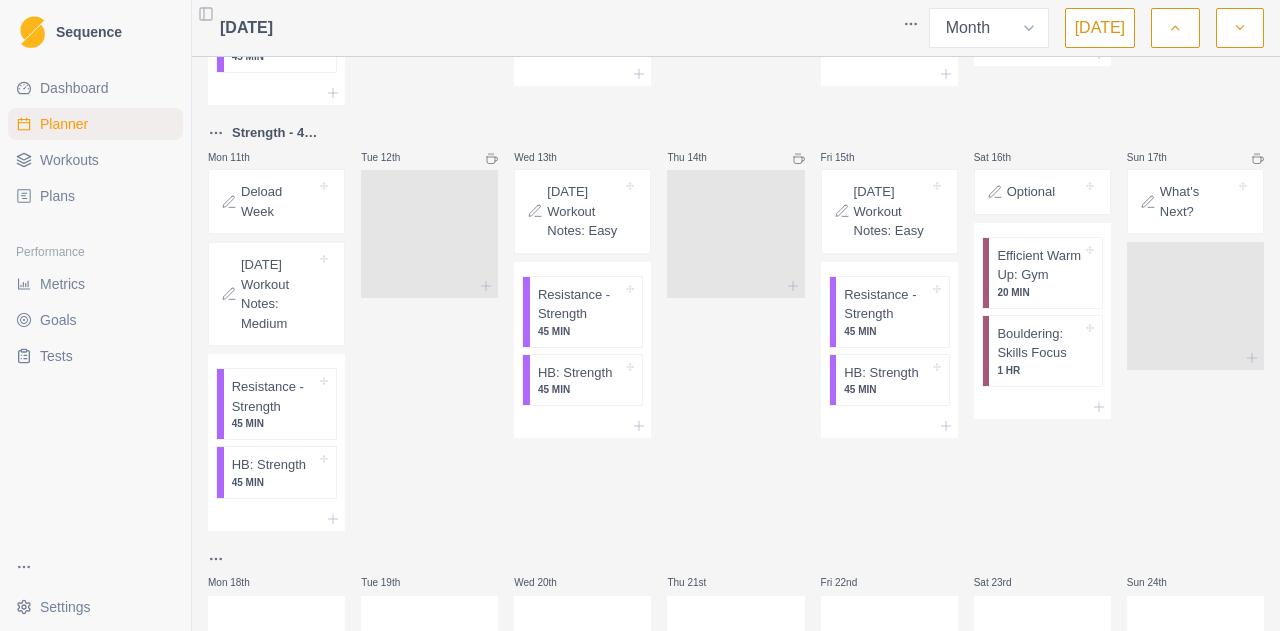 scroll, scrollTop: 640, scrollLeft: 0, axis: vertical 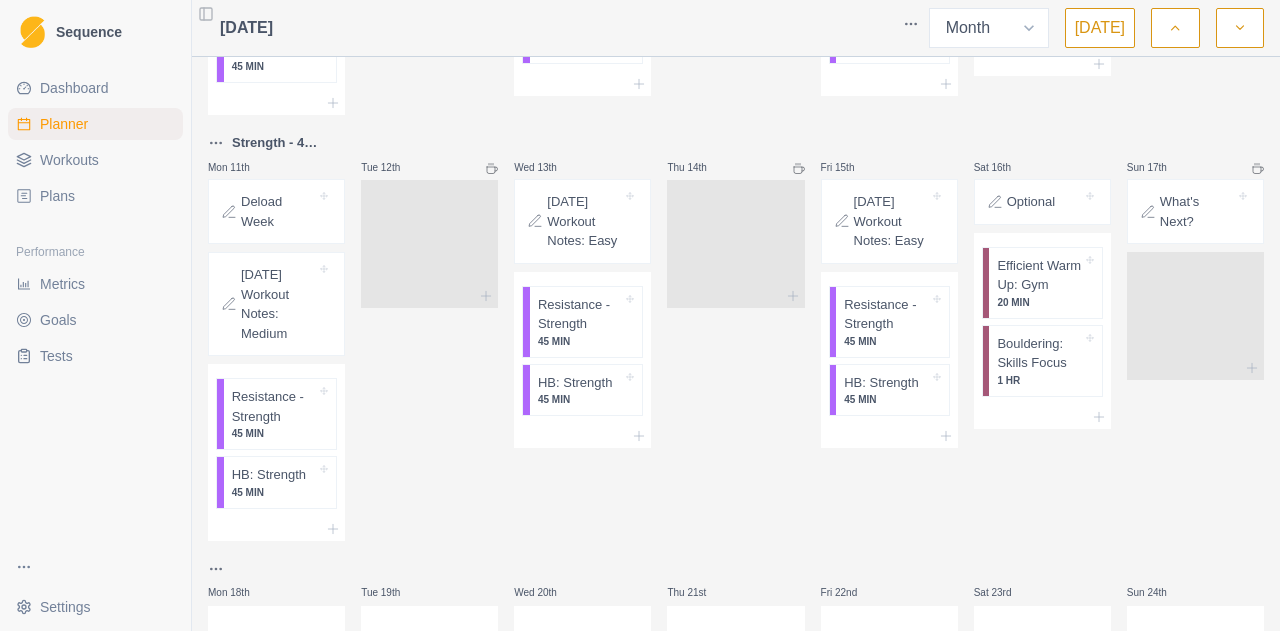 click on "Deload Week" at bounding box center [278, 211] 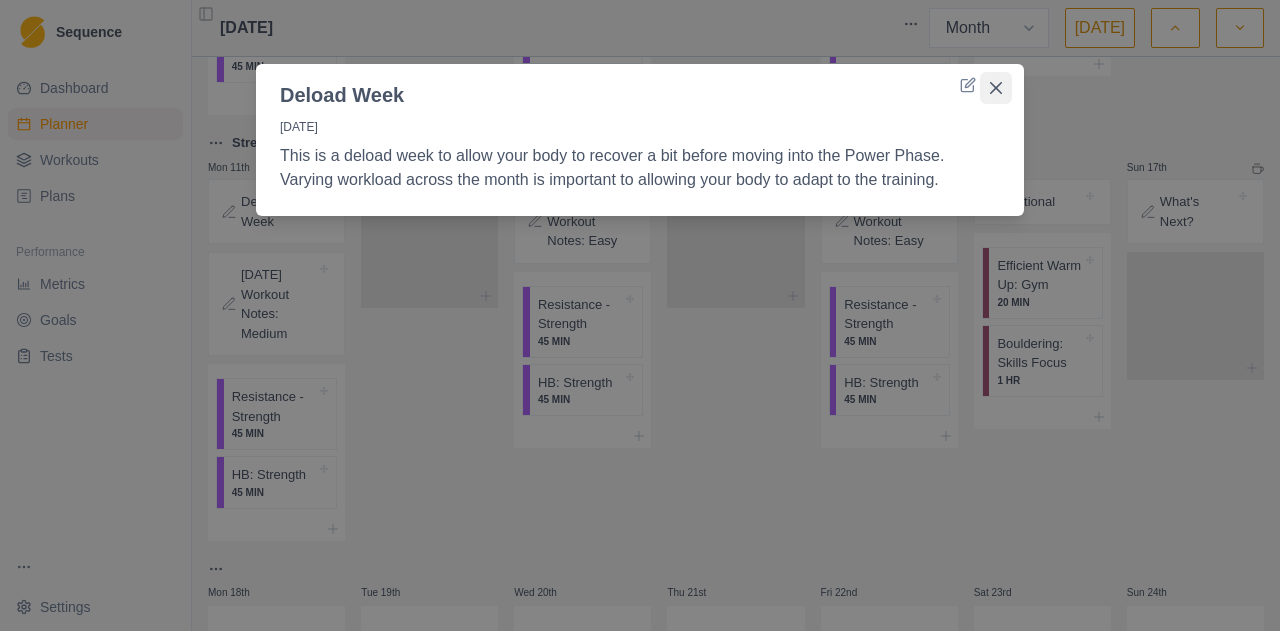 click at bounding box center (996, 88) 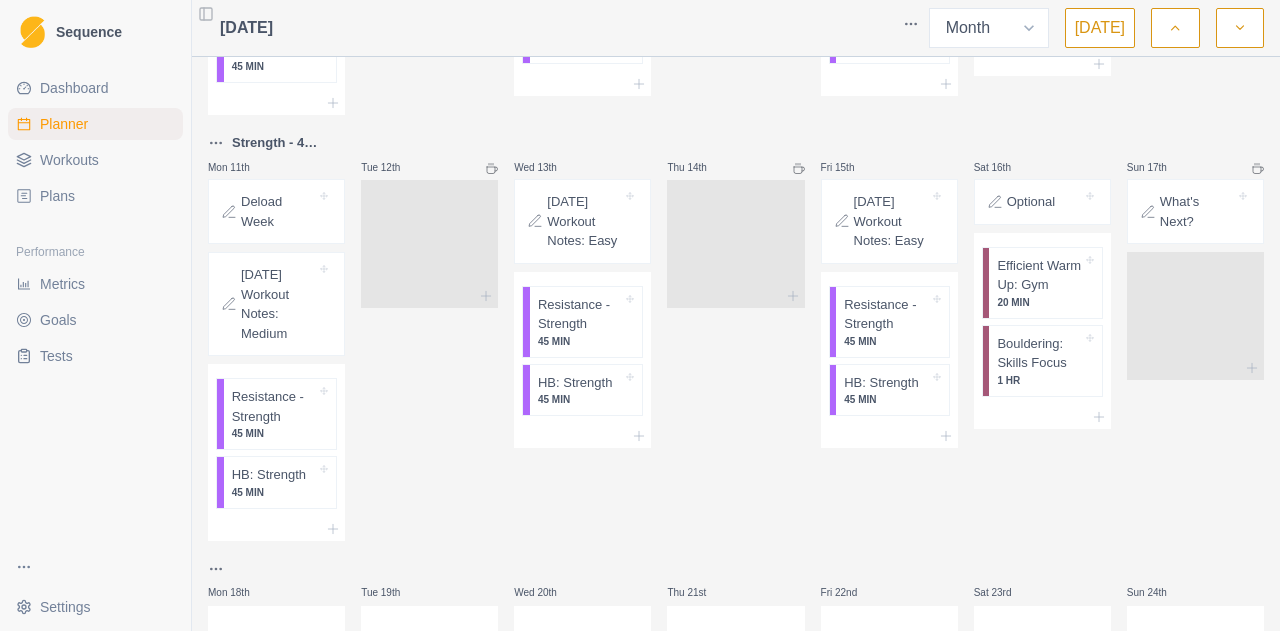 click on "[DATE] Workout Notes: Medium" at bounding box center [278, 304] 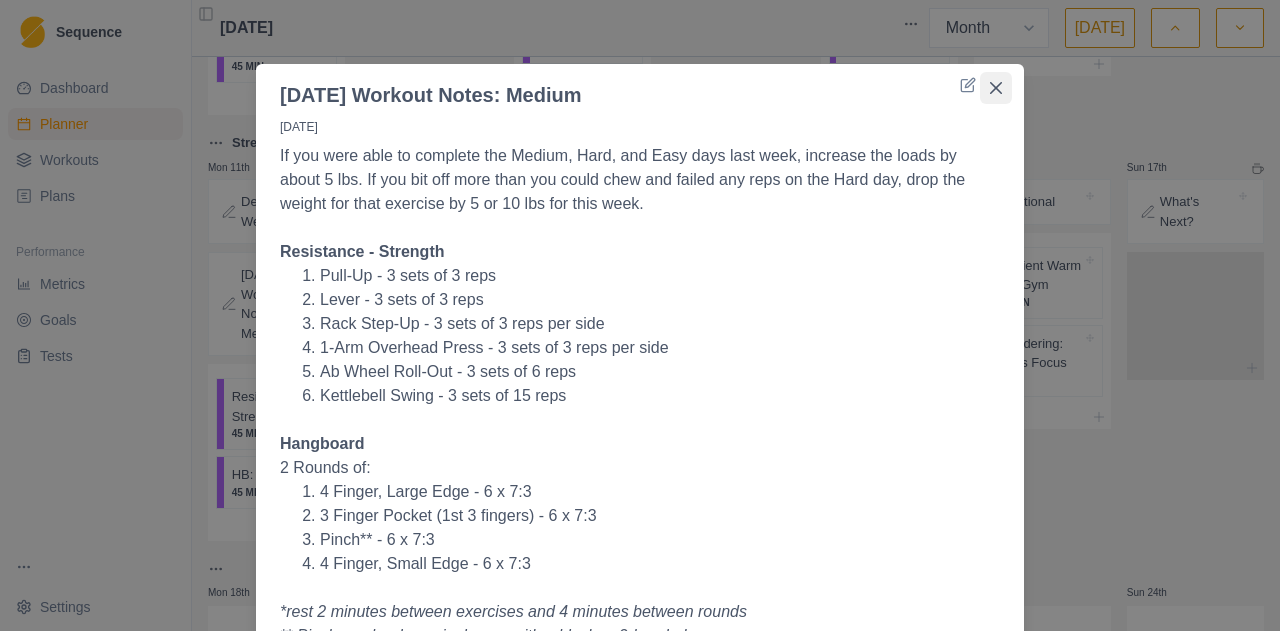click at bounding box center (996, 88) 